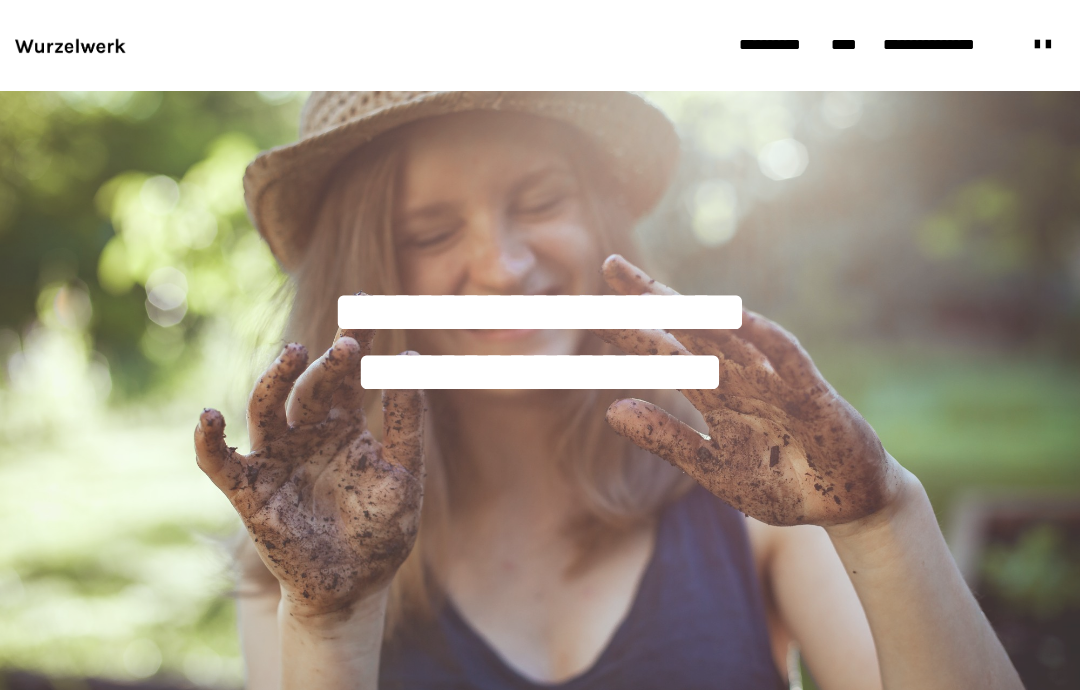 scroll, scrollTop: 0, scrollLeft: 0, axis: both 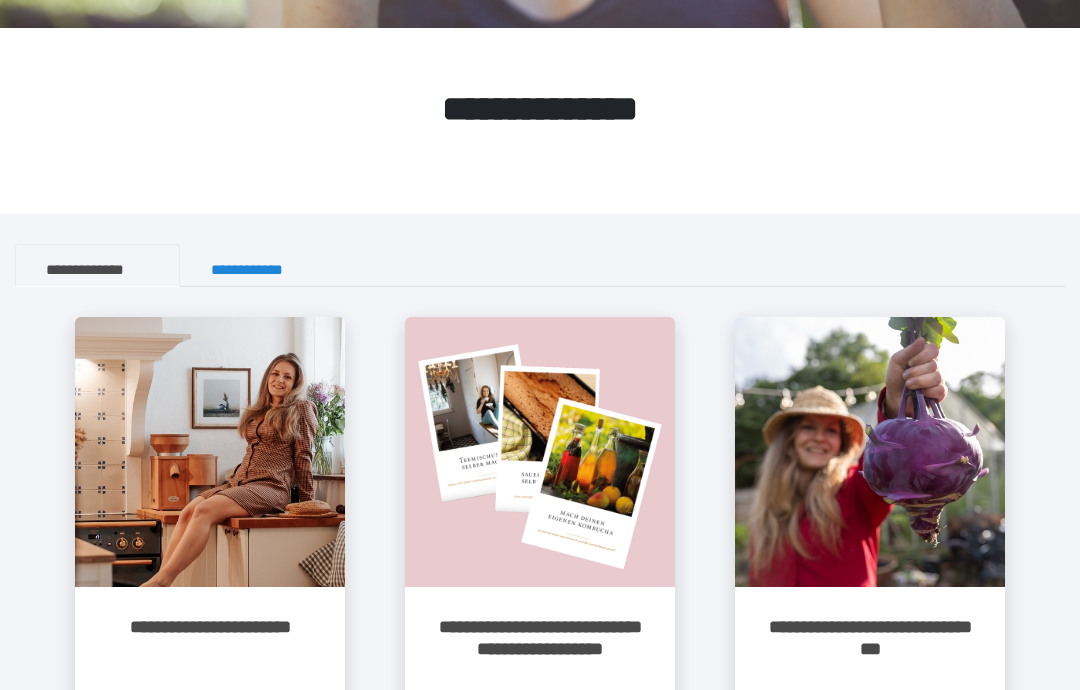 click at bounding box center (210, 452) 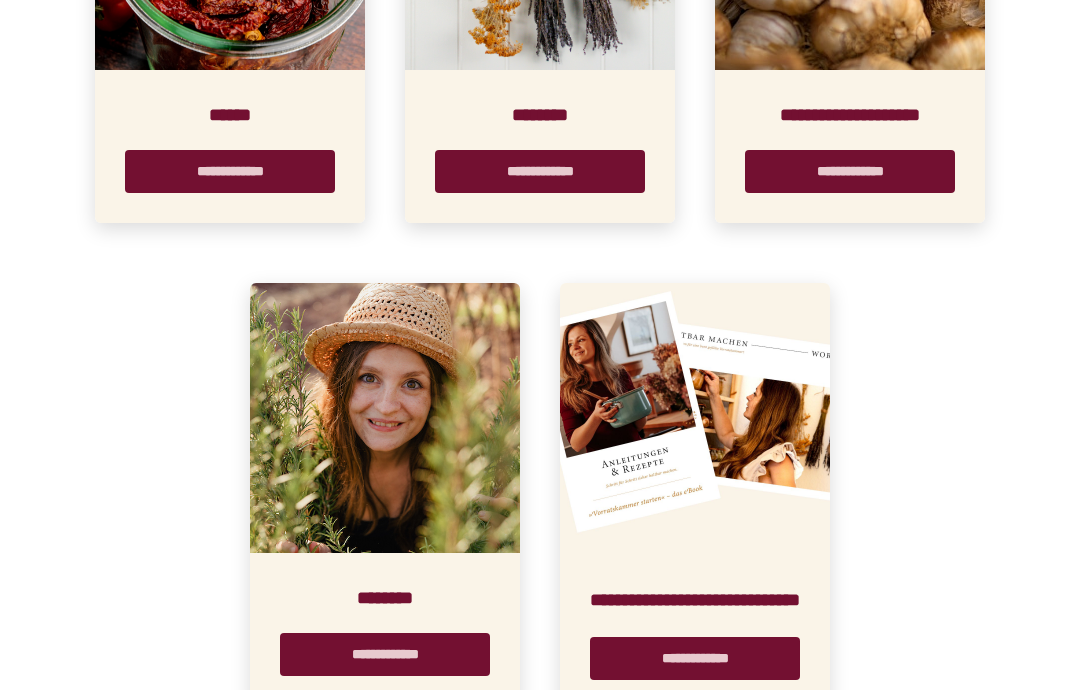scroll, scrollTop: 1767, scrollLeft: 0, axis: vertical 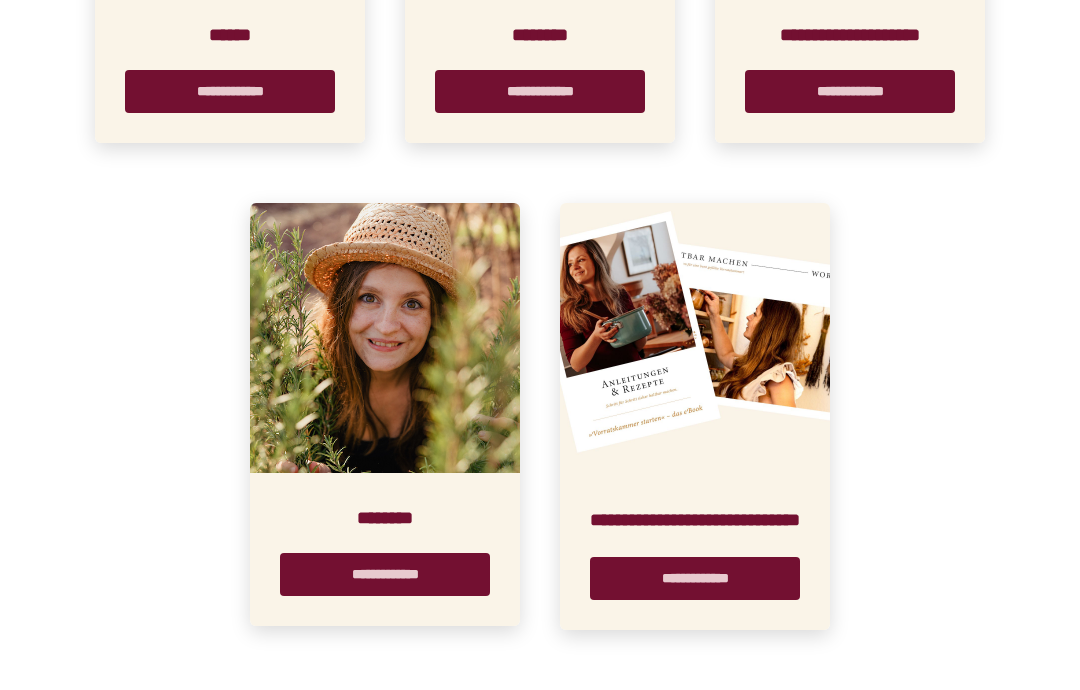 click on "**********" at bounding box center (695, 578) 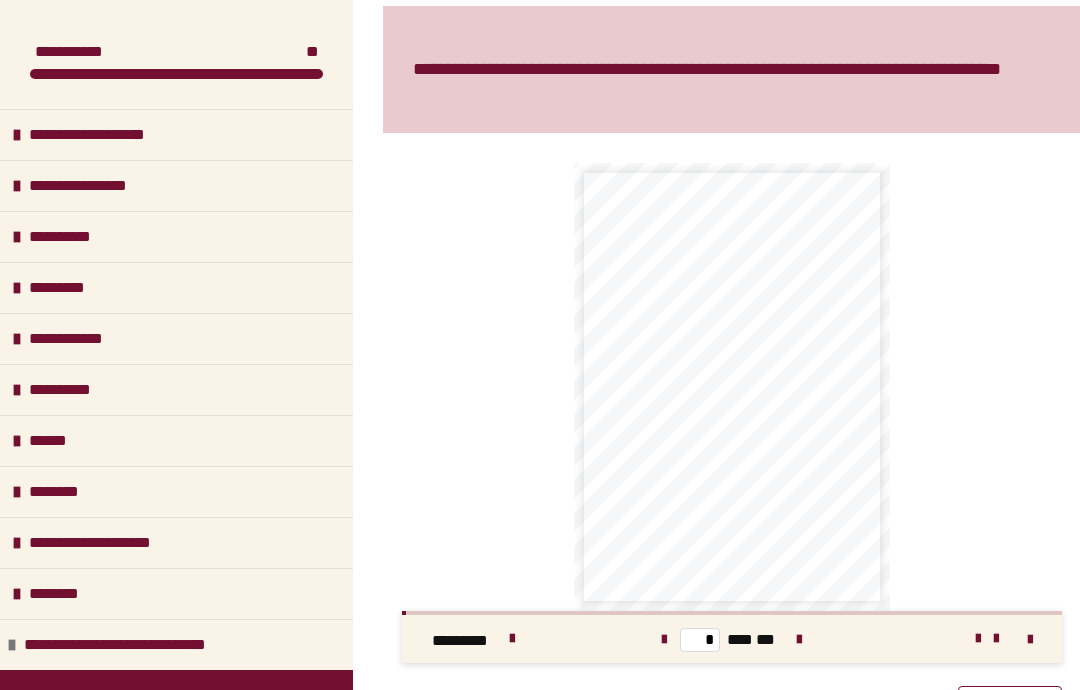 scroll, scrollTop: 413, scrollLeft: 0, axis: vertical 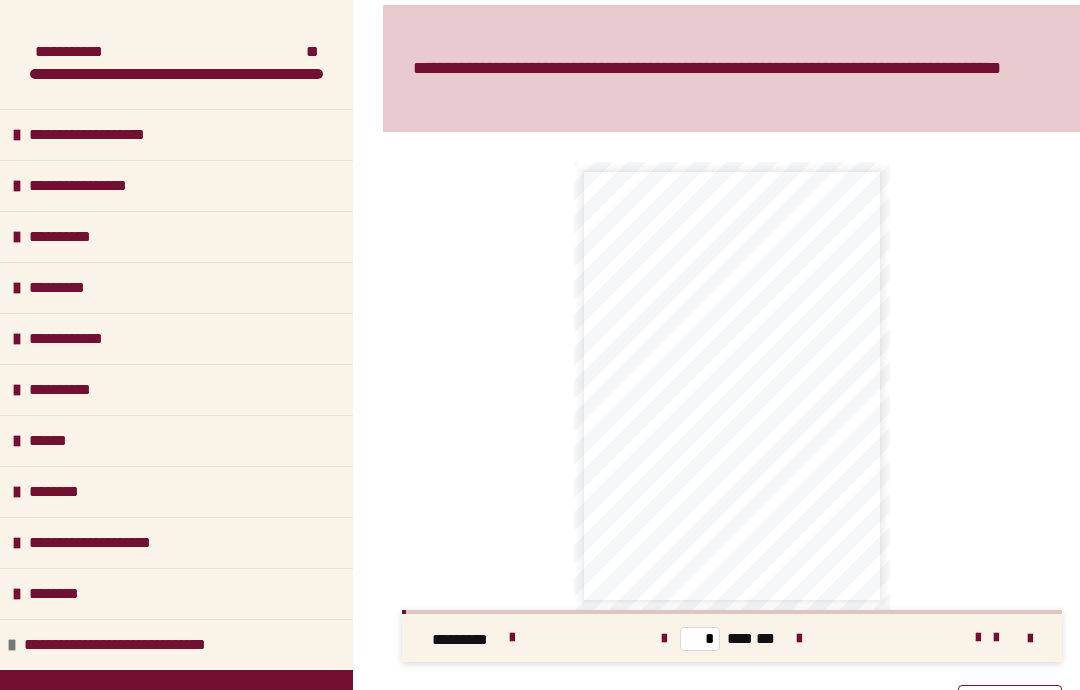 click on "*********" at bounding box center (67, 288) 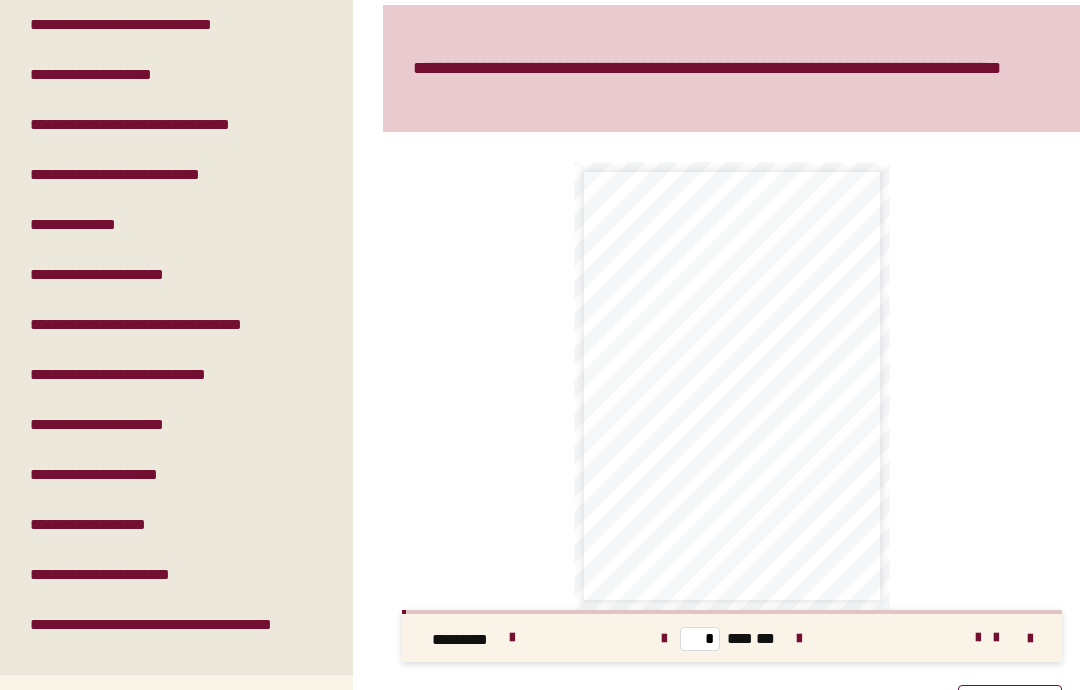 scroll, scrollTop: 357, scrollLeft: 0, axis: vertical 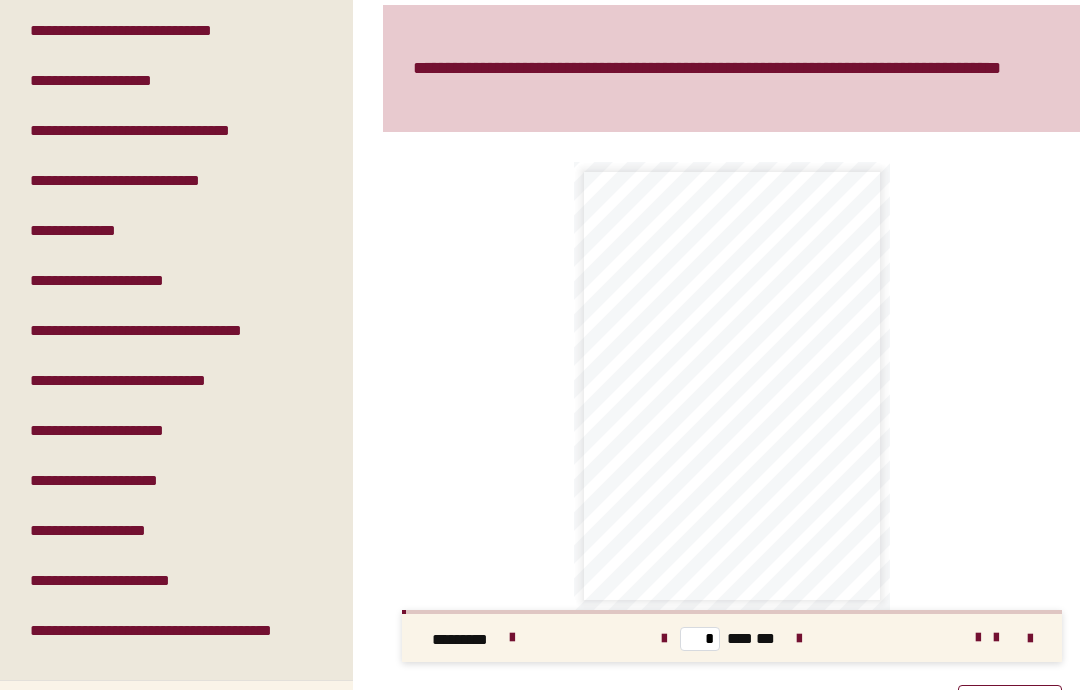 click on "**********" at bounding box center [148, 381] 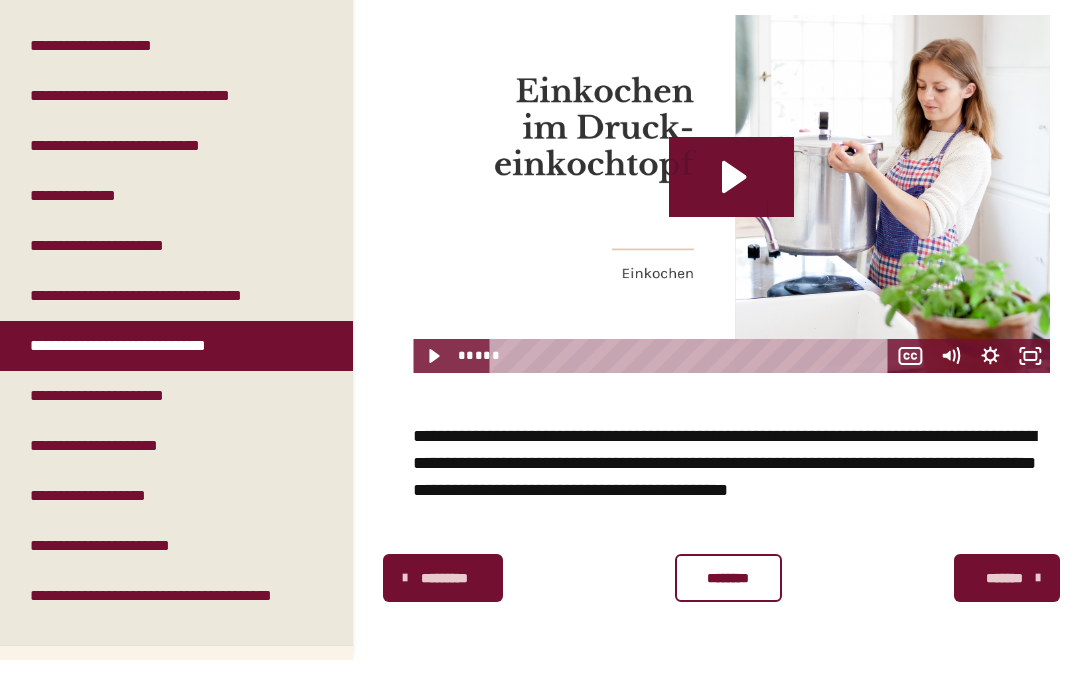 scroll, scrollTop: 344, scrollLeft: 0, axis: vertical 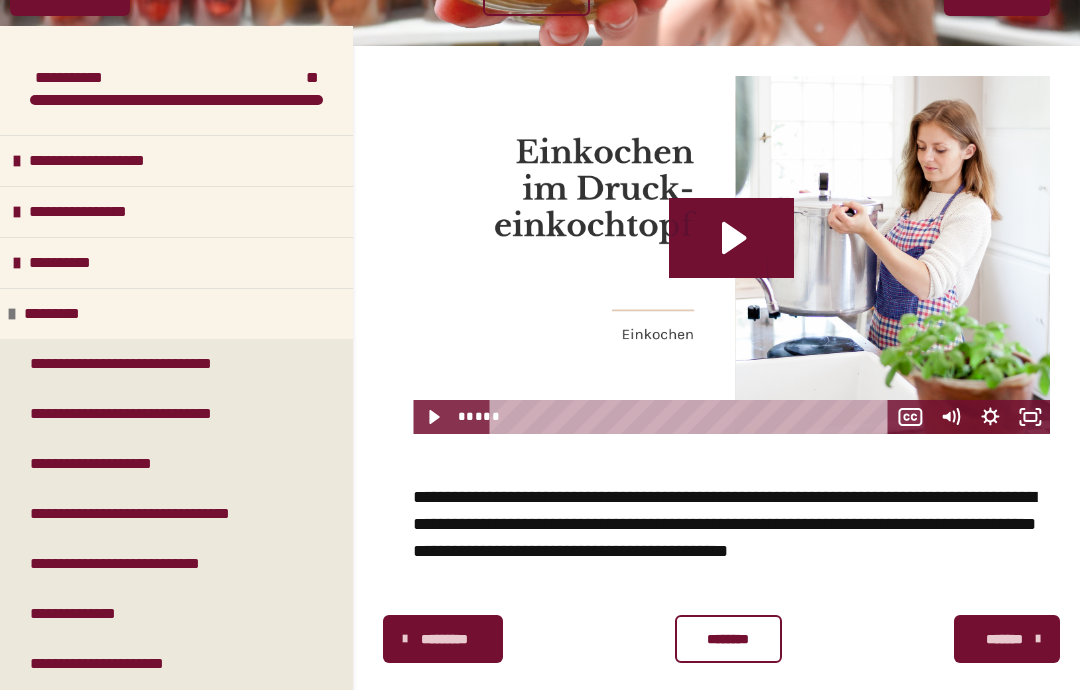 click on "**********" at bounding box center (108, 161) 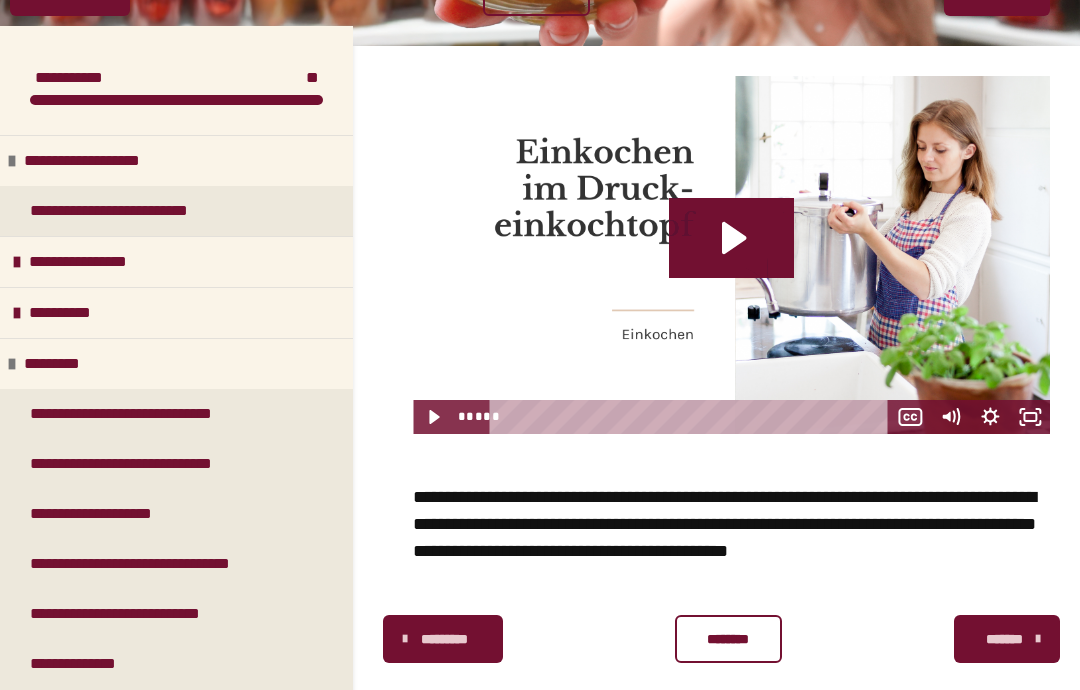 click on "**********" at bounding box center (126, 211) 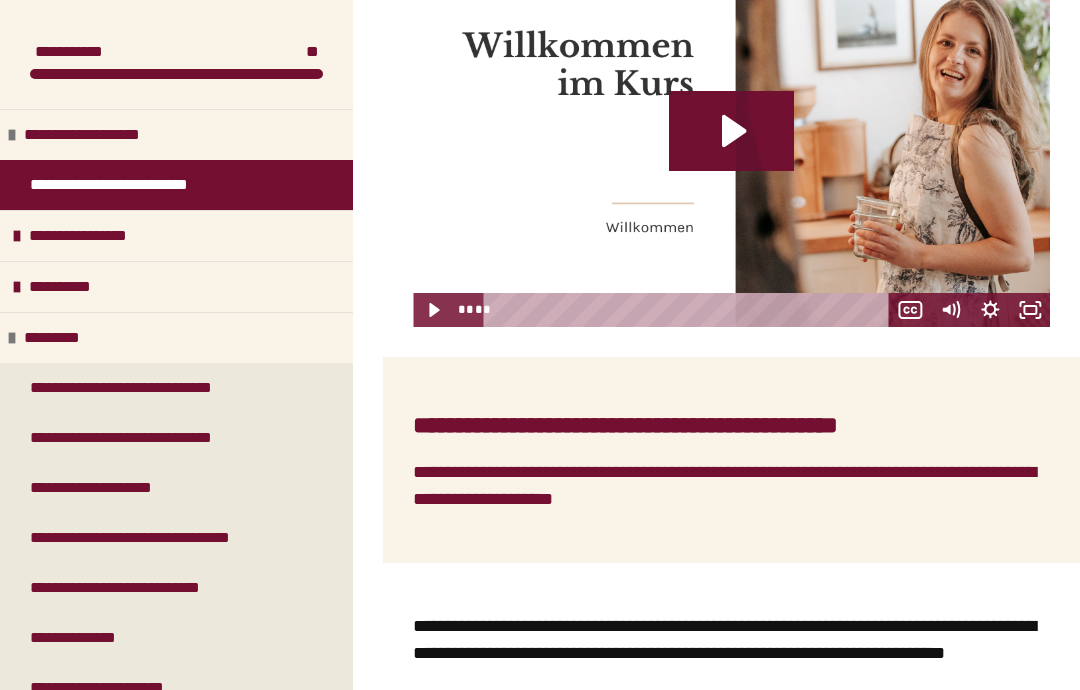 scroll, scrollTop: 450, scrollLeft: 0, axis: vertical 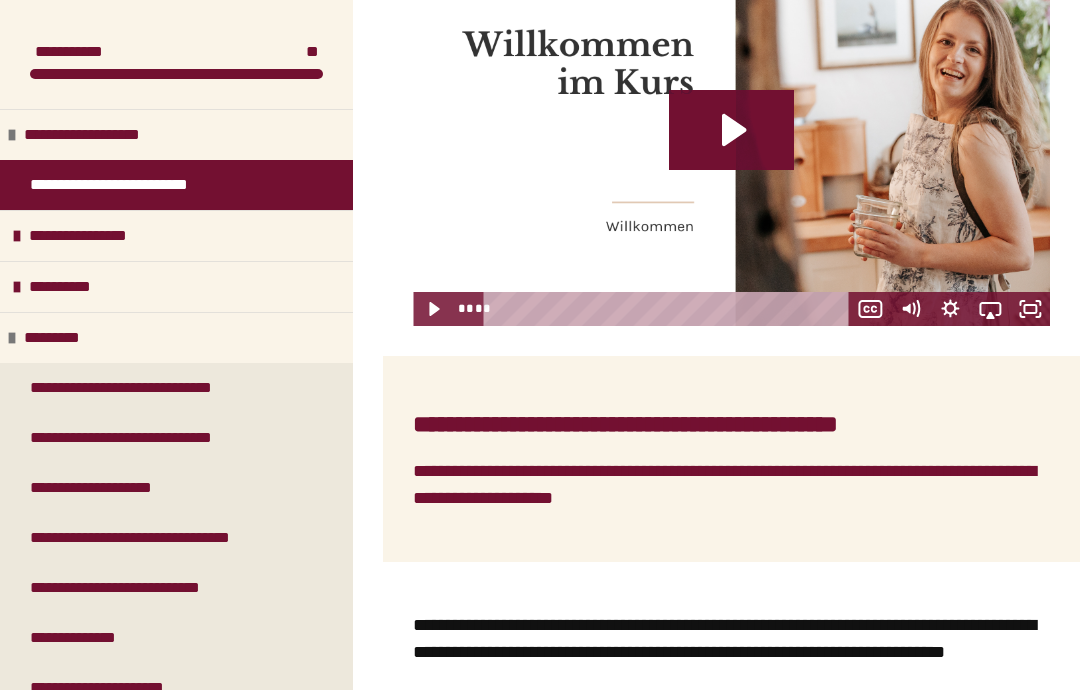 click 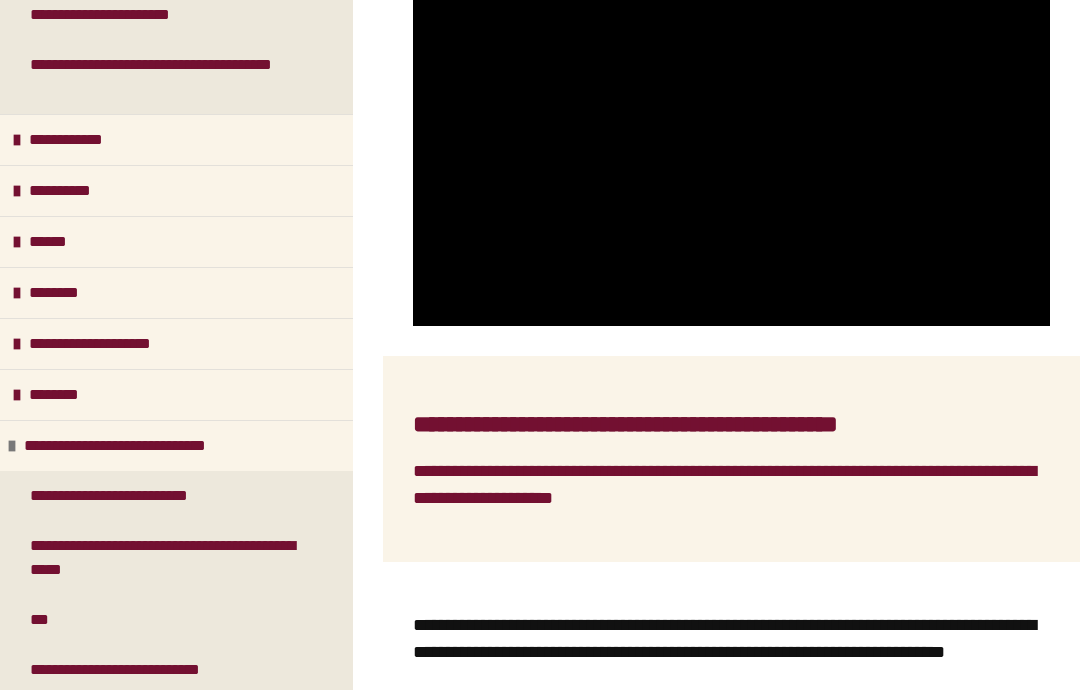 scroll, scrollTop: 973, scrollLeft: 0, axis: vertical 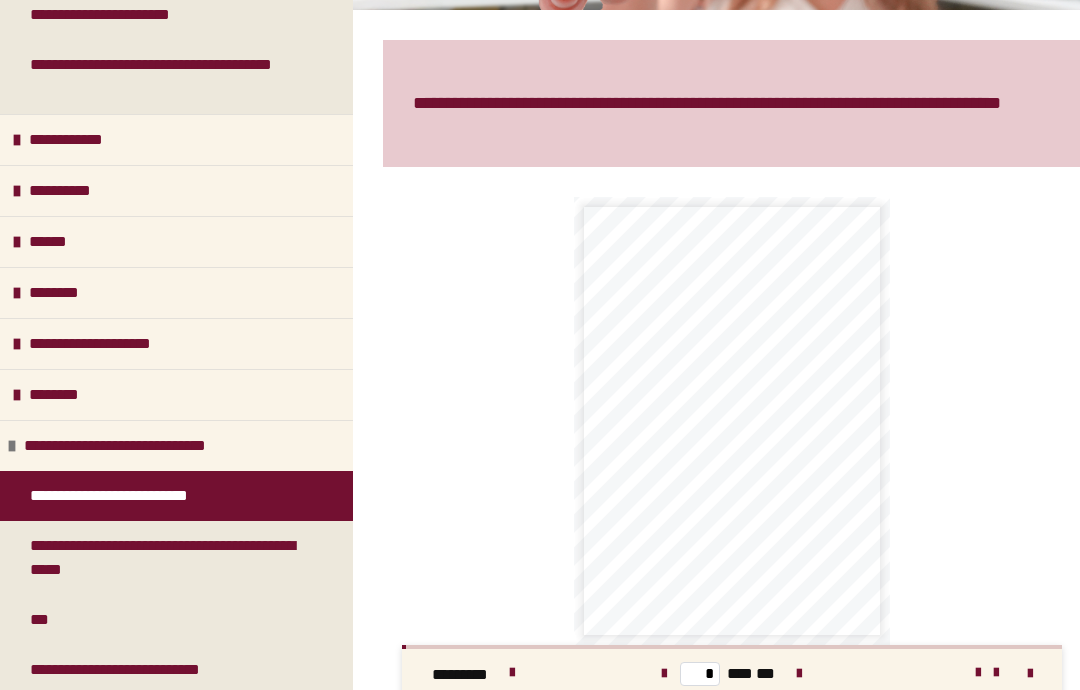 click on "**********" at bounding box center [732, 514] 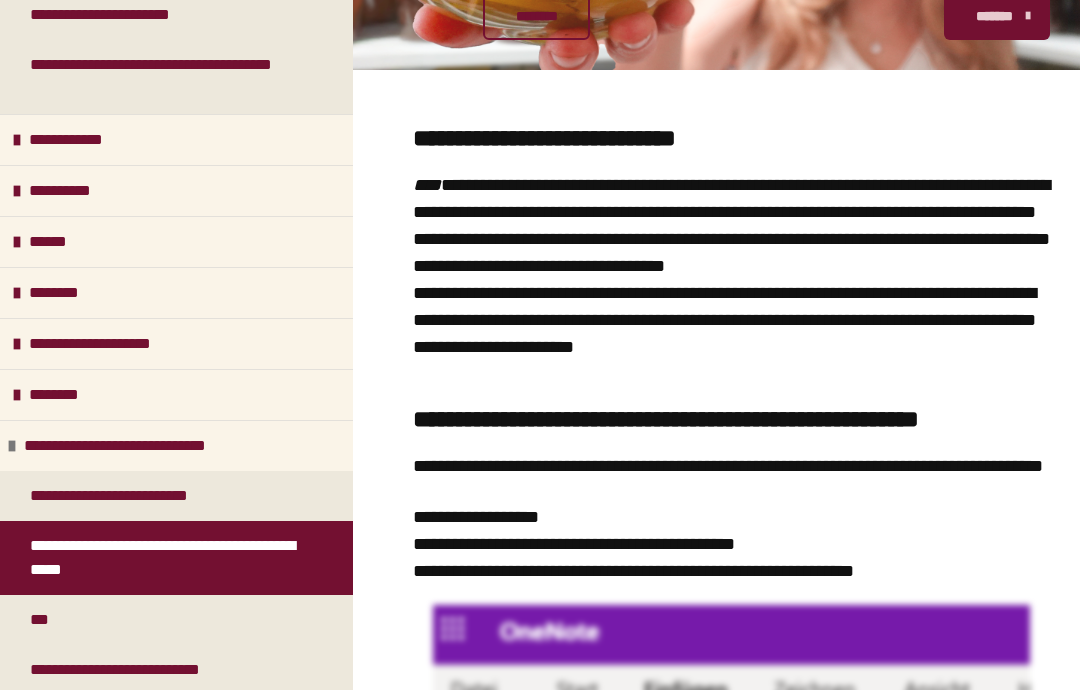 click on "**********" at bounding box center (168, 558) 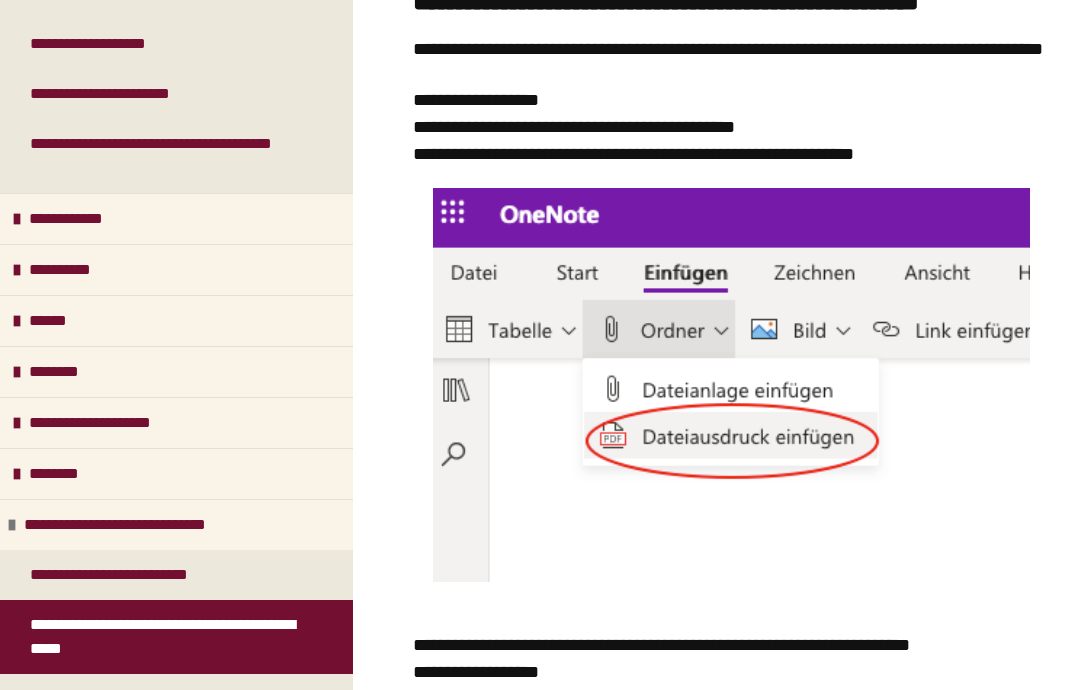 scroll, scrollTop: 815, scrollLeft: 0, axis: vertical 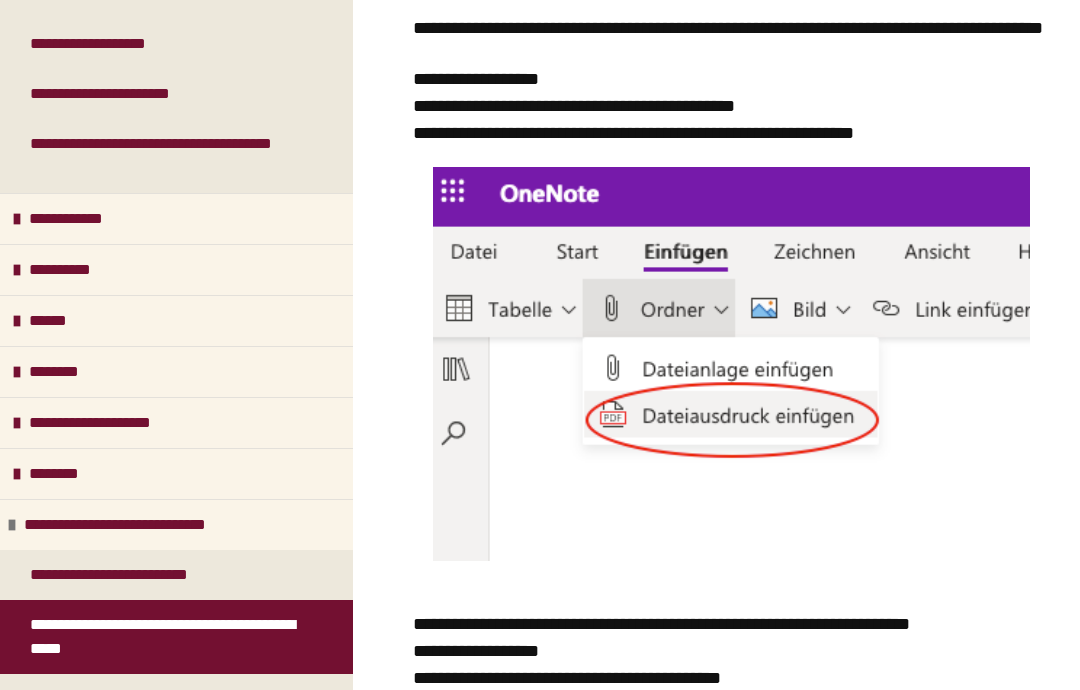 click on "**********" at bounding box center [731, 56] 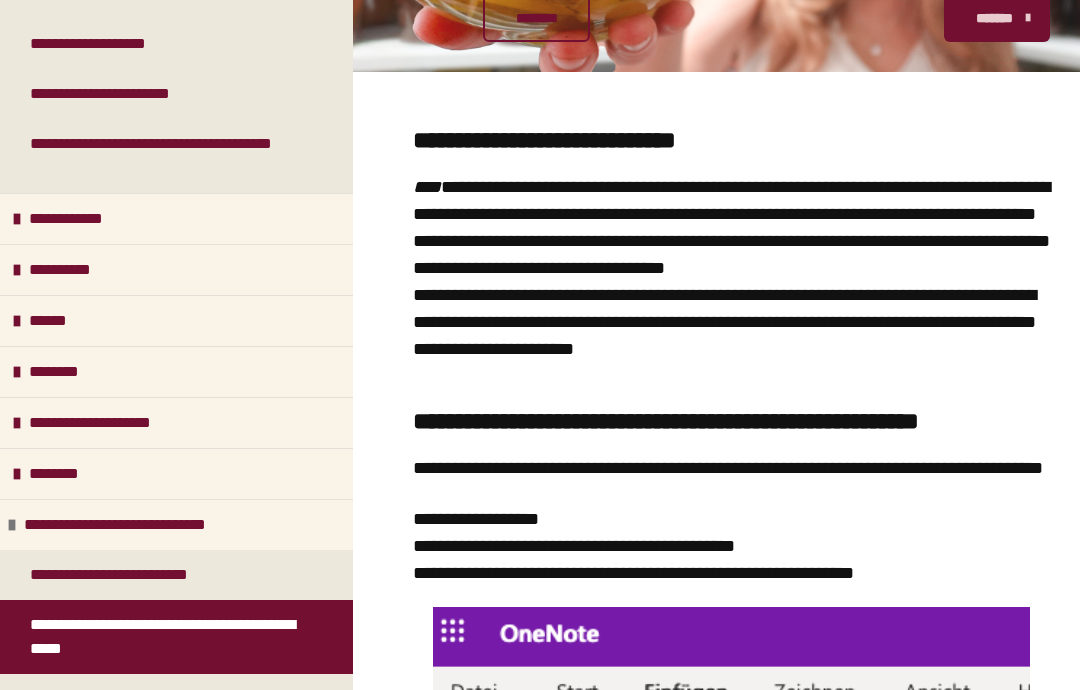 scroll, scrollTop: 362, scrollLeft: 0, axis: vertical 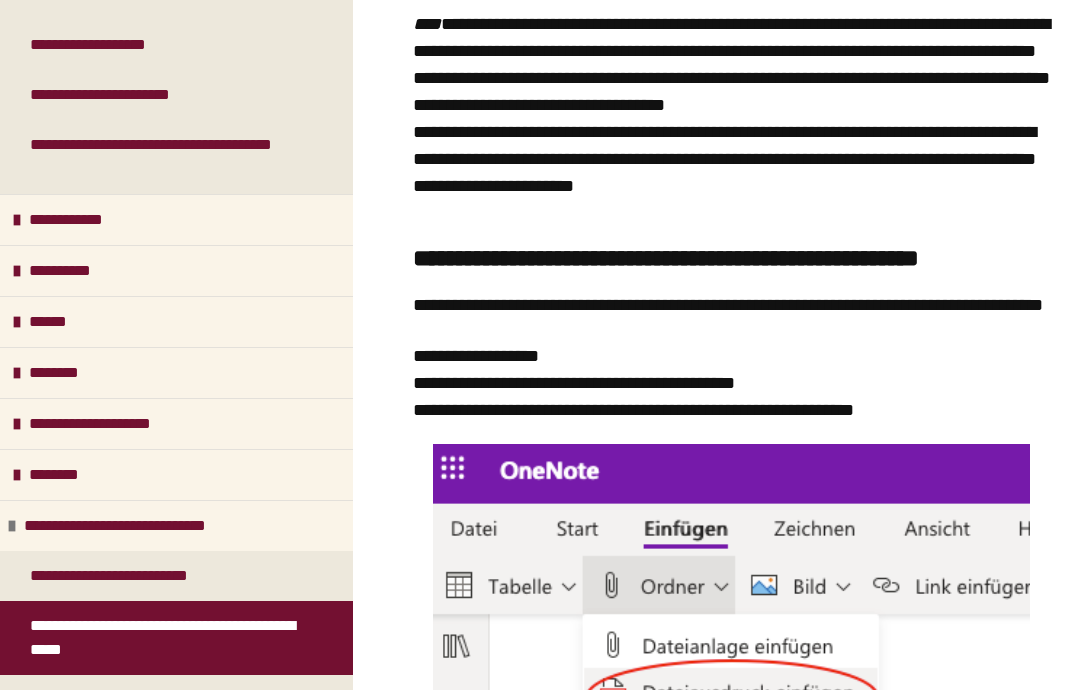 click on "**********" at bounding box center (125, 576) 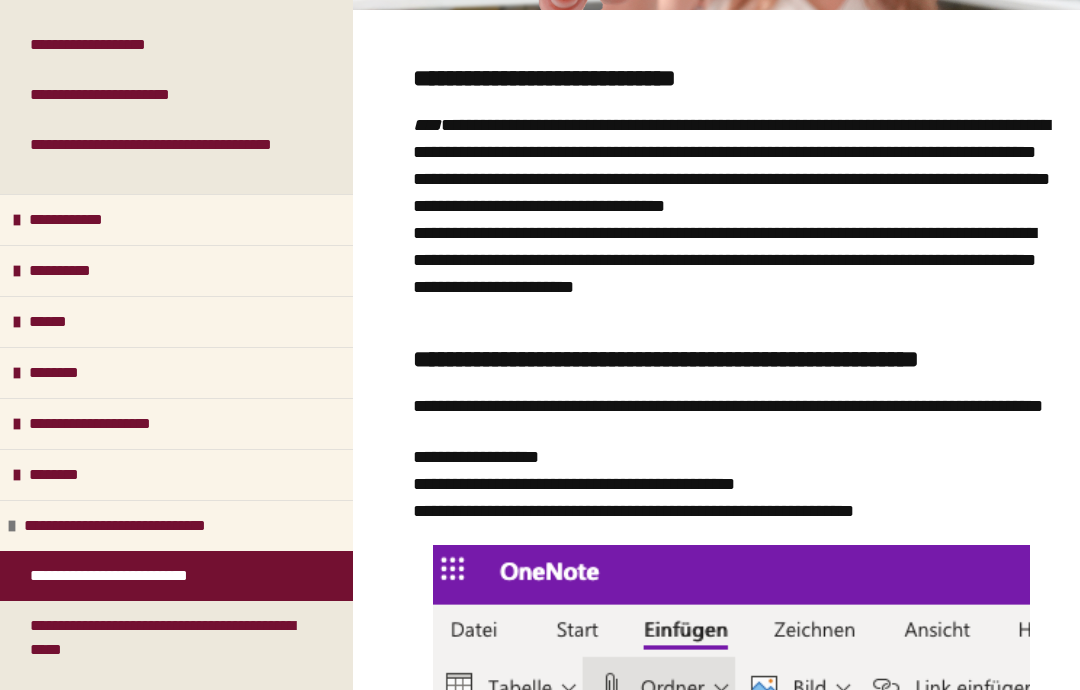 scroll, scrollTop: 458, scrollLeft: 0, axis: vertical 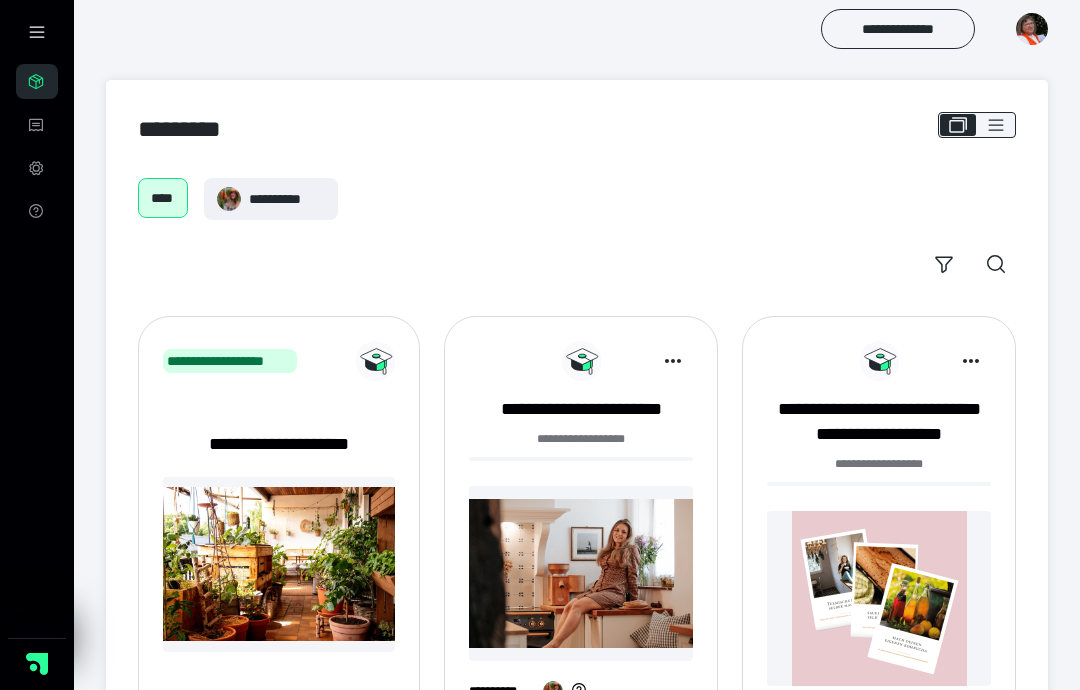 click at bounding box center [1032, 29] 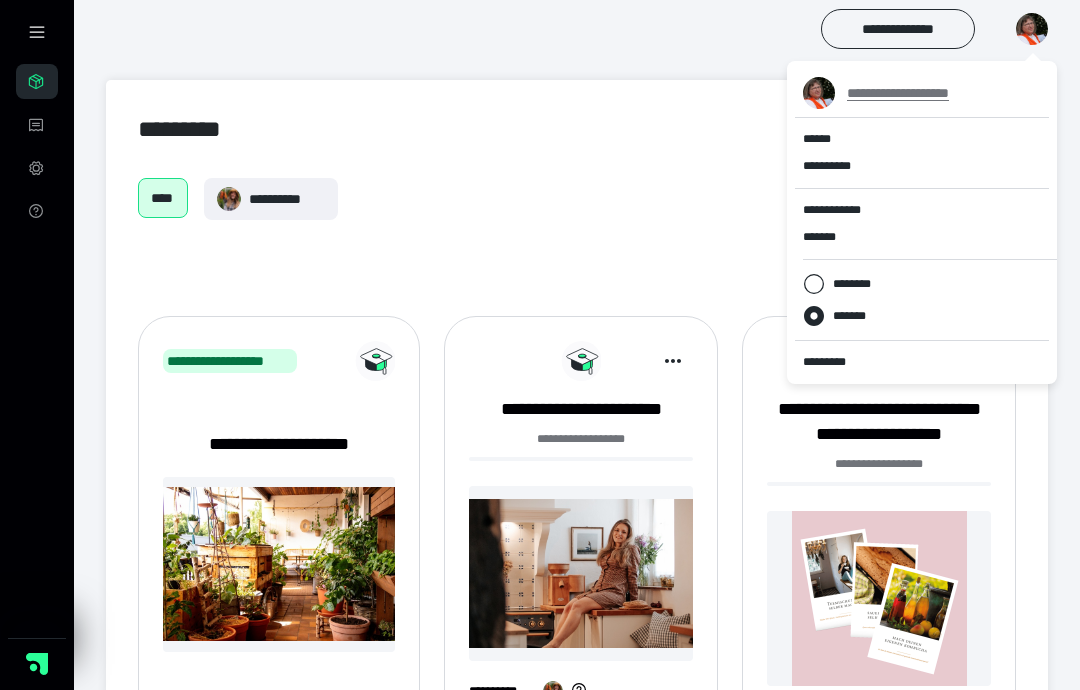 click on "******" at bounding box center [817, 139] 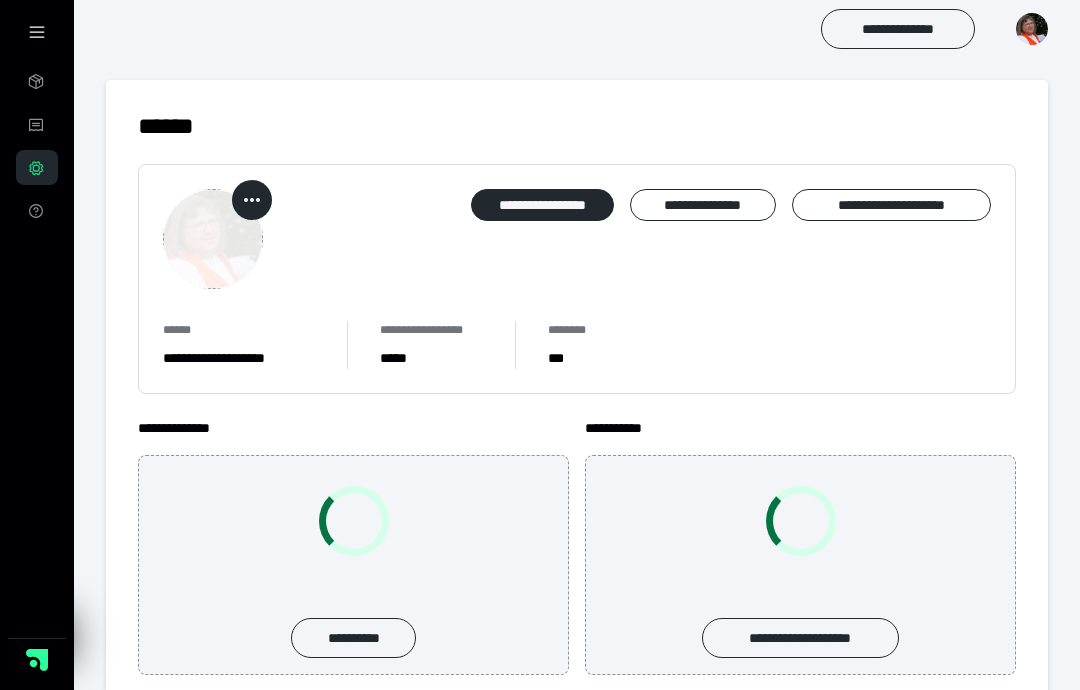 scroll, scrollTop: 0, scrollLeft: 0, axis: both 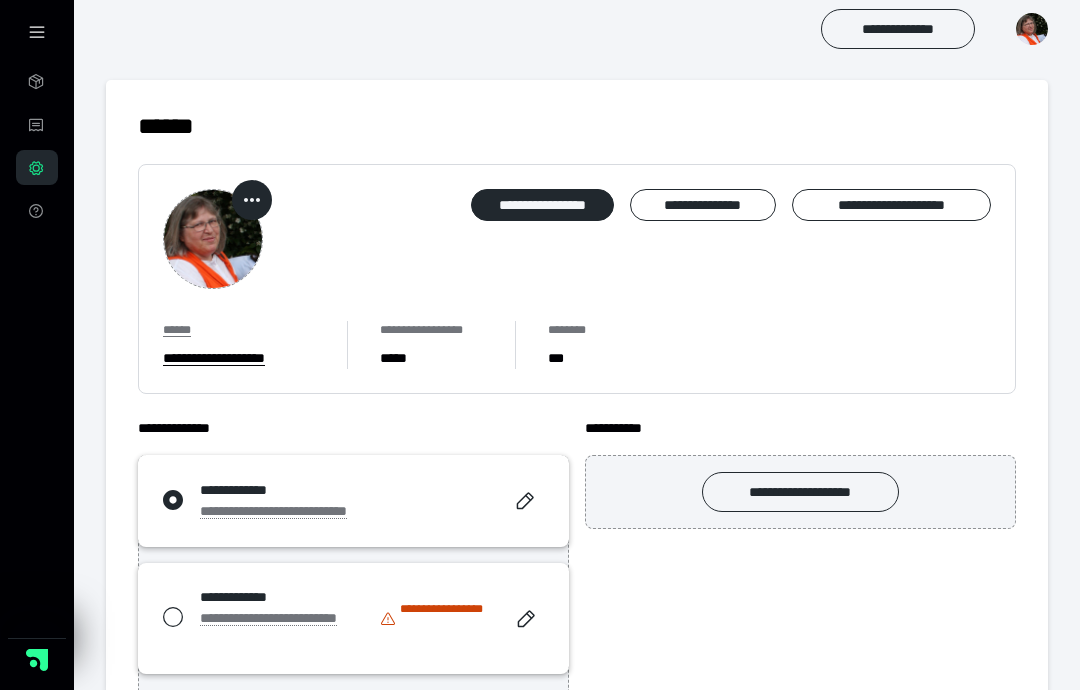 click on "**********" at bounding box center (702, 205) 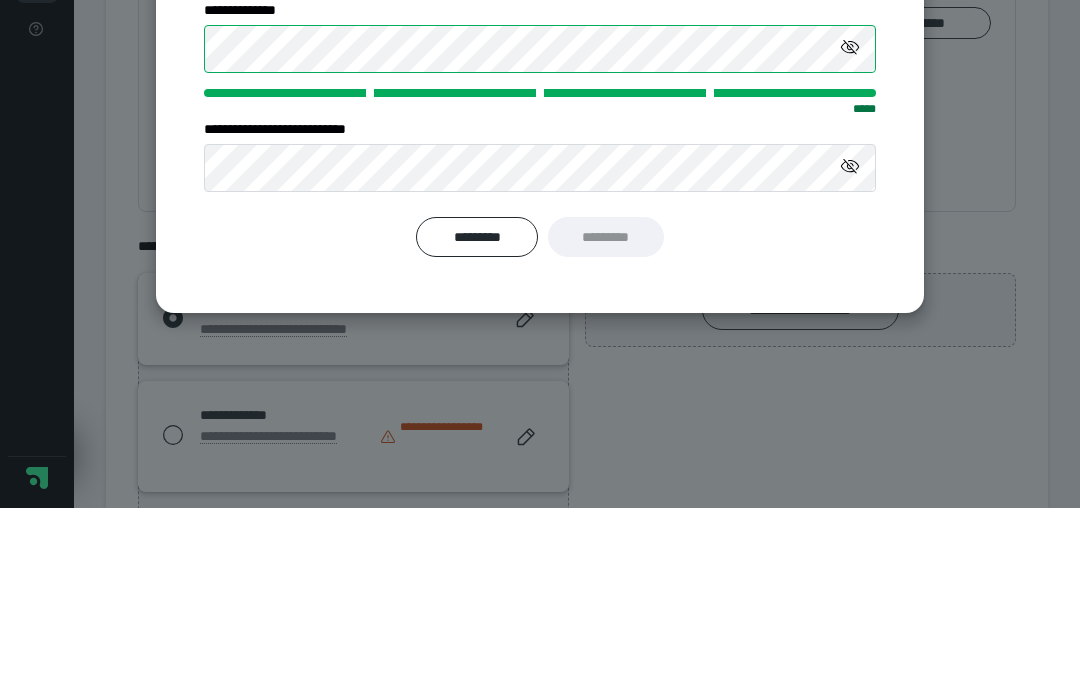 scroll, scrollTop: 78, scrollLeft: 0, axis: vertical 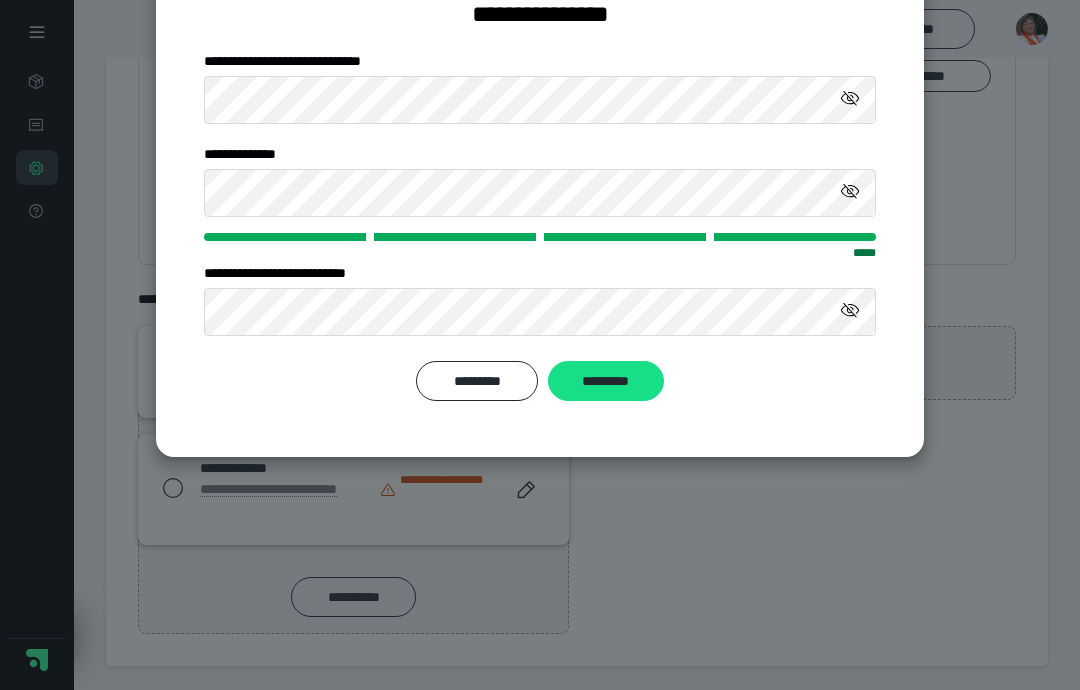 click on "*********" at bounding box center (606, 381) 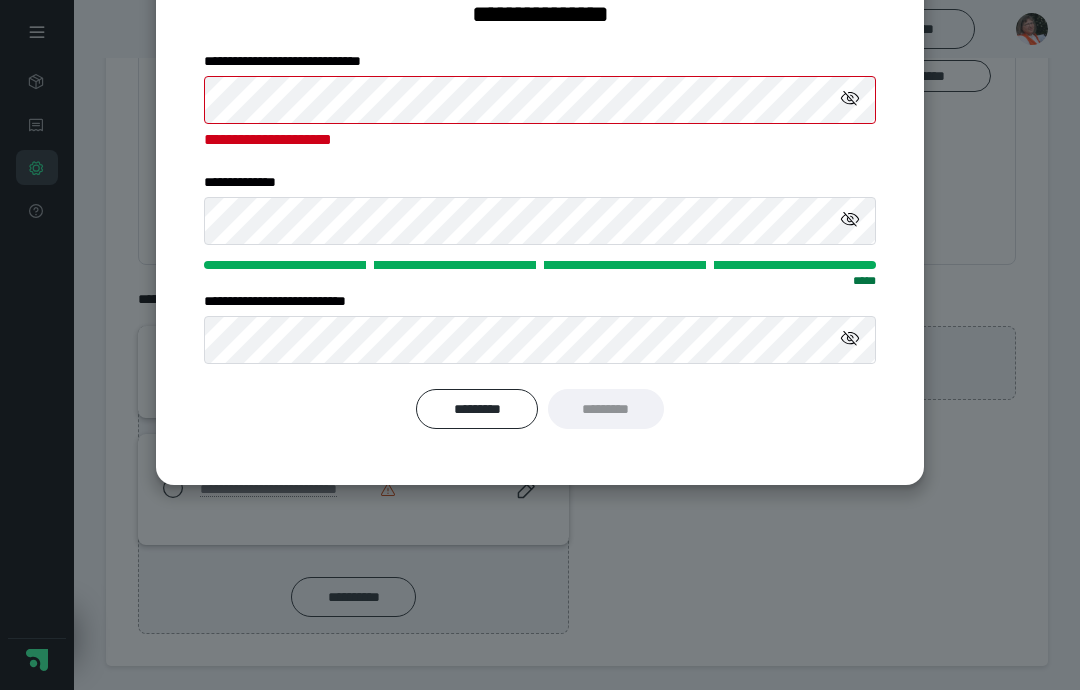 click on "*********" at bounding box center [477, 409] 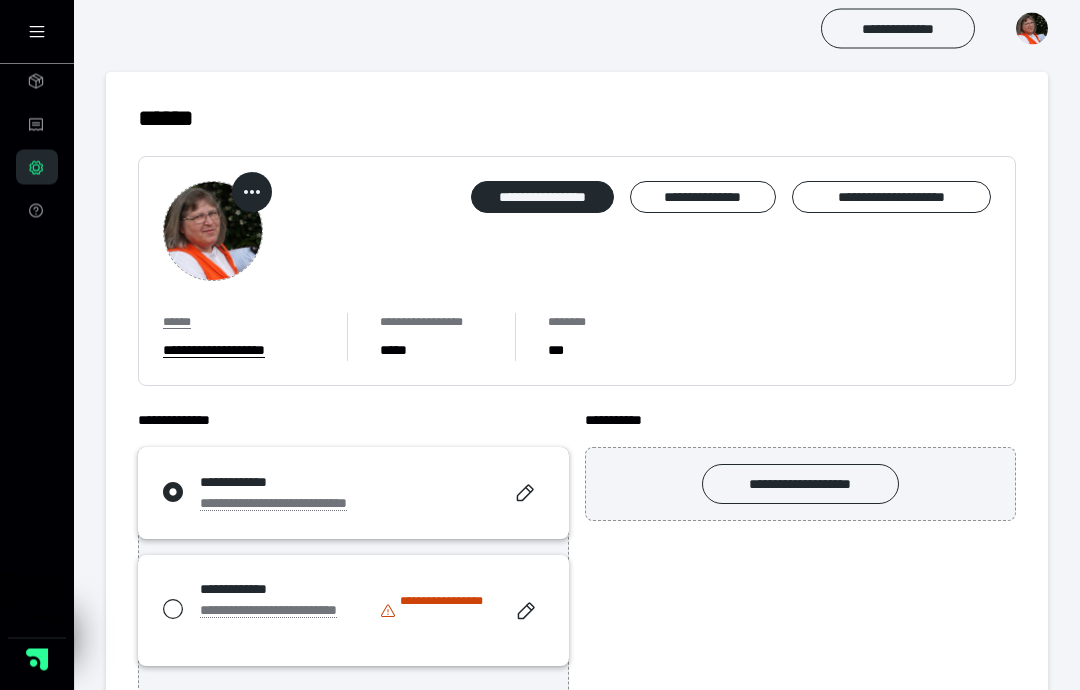 scroll, scrollTop: 8, scrollLeft: 0, axis: vertical 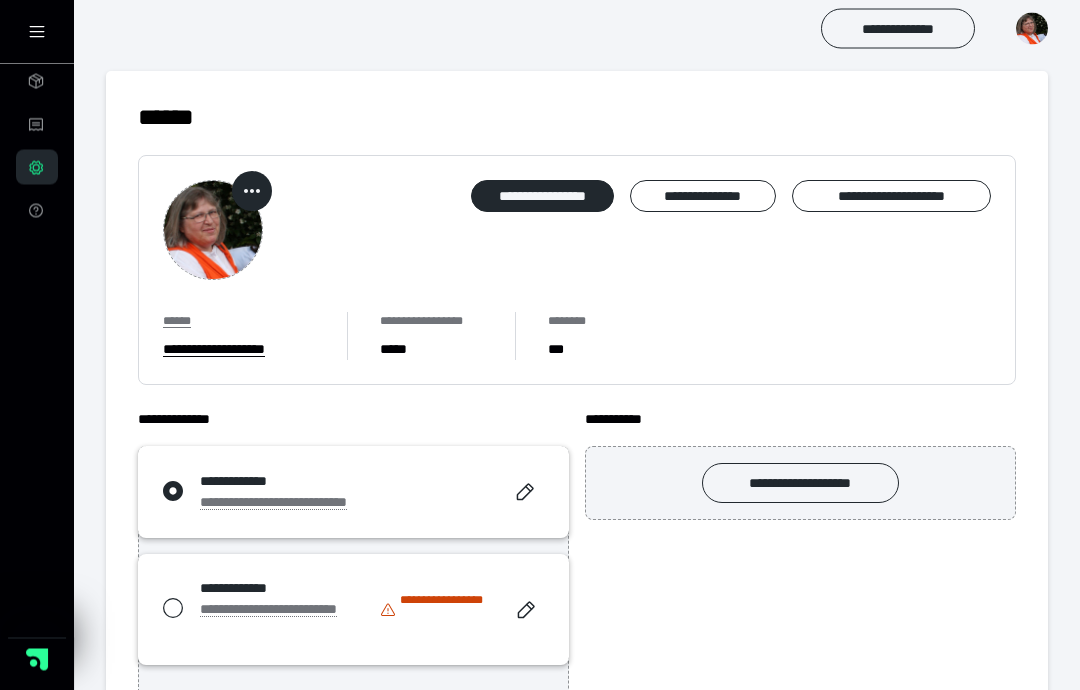click at bounding box center (213, 231) 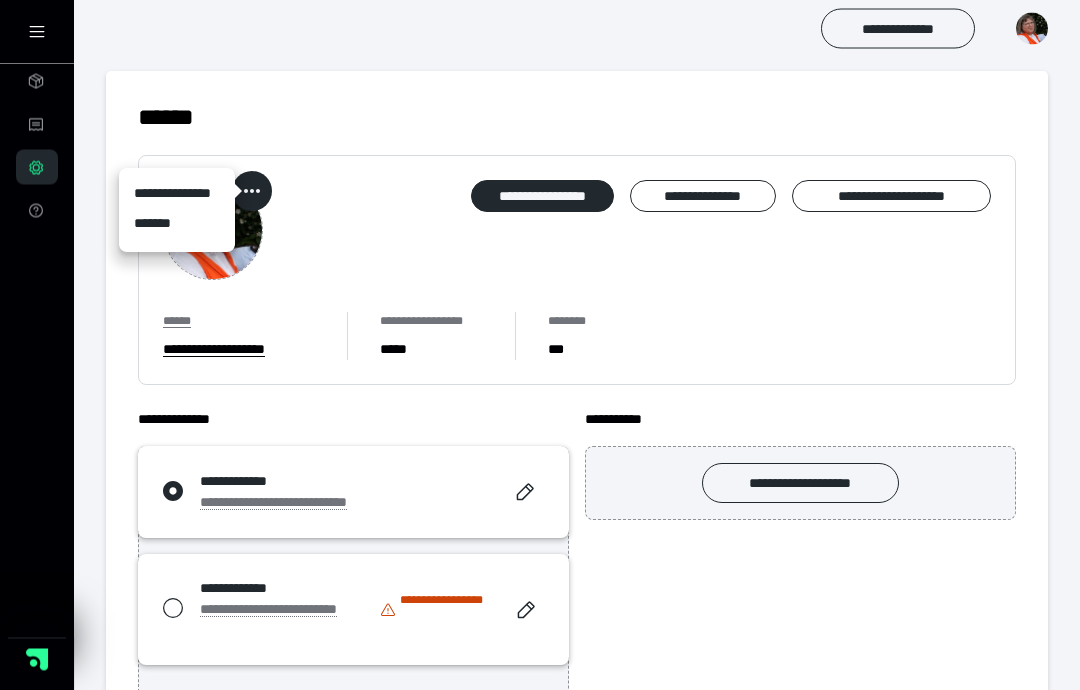 scroll, scrollTop: 9, scrollLeft: 0, axis: vertical 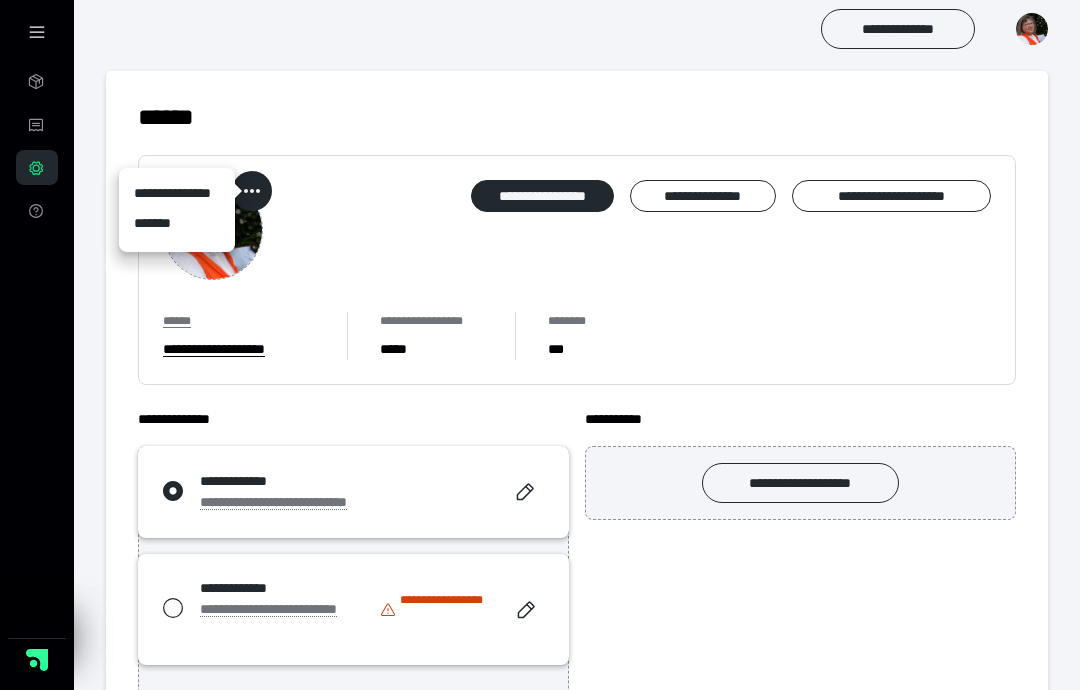 click on "**********" at bounding box center (177, 195) 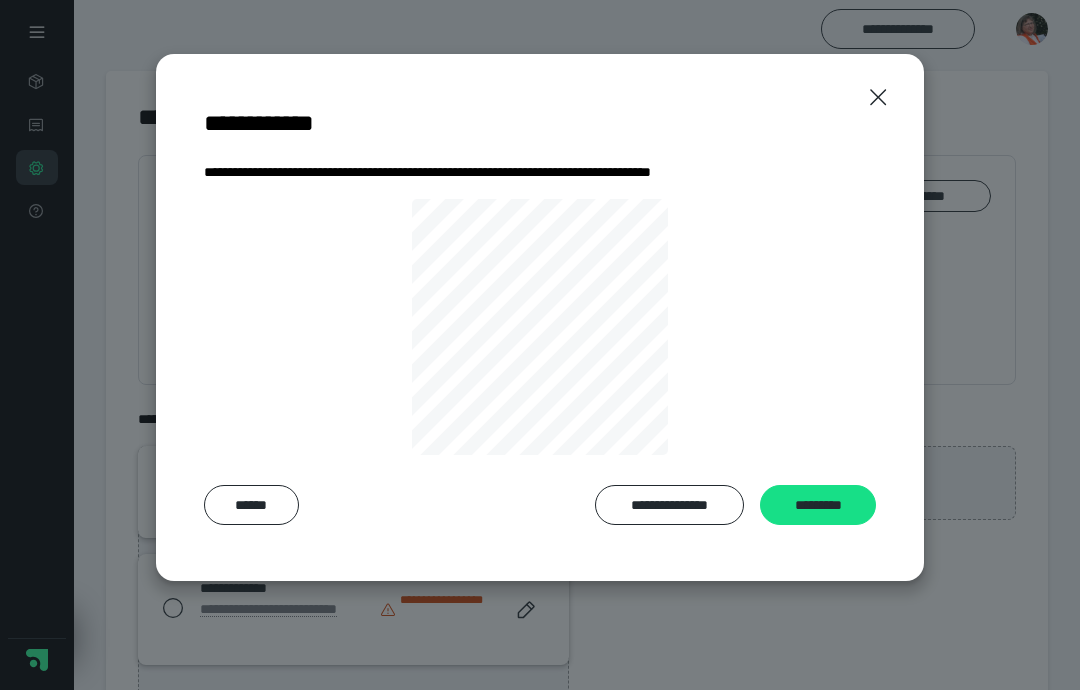 click on "**********" at bounding box center [669, 505] 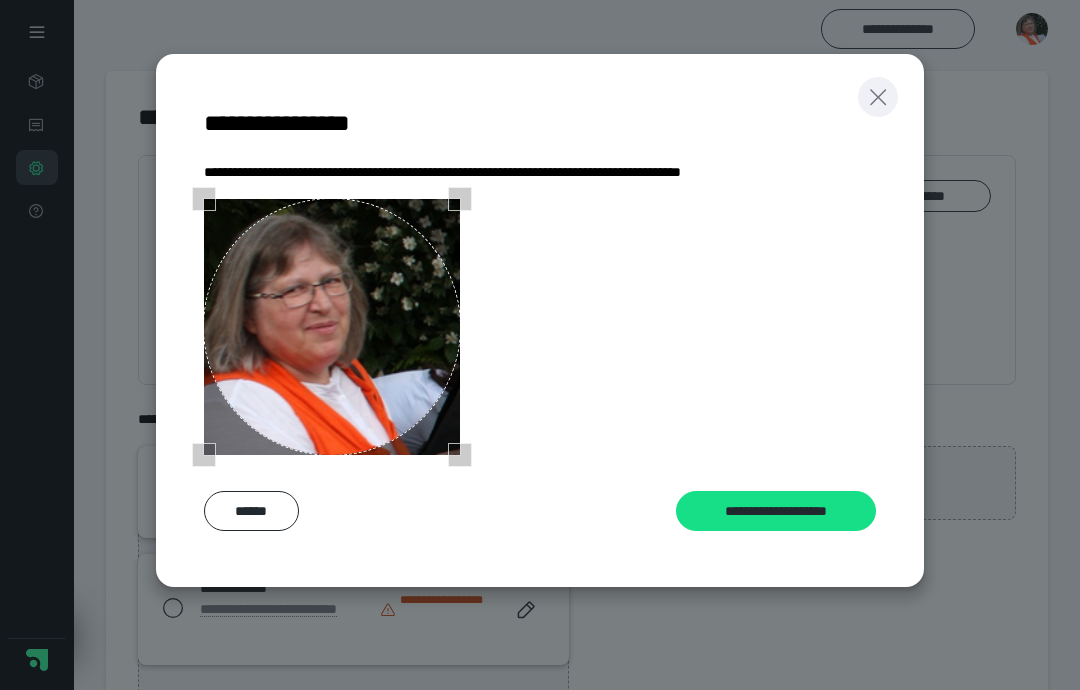click 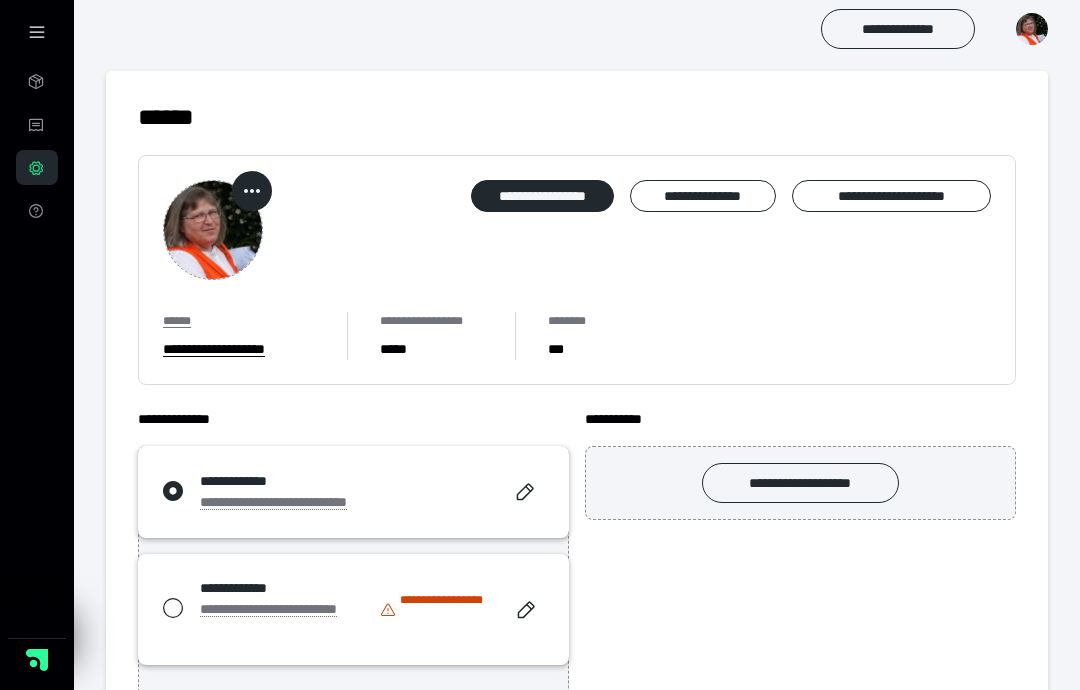 click at bounding box center (252, 191) 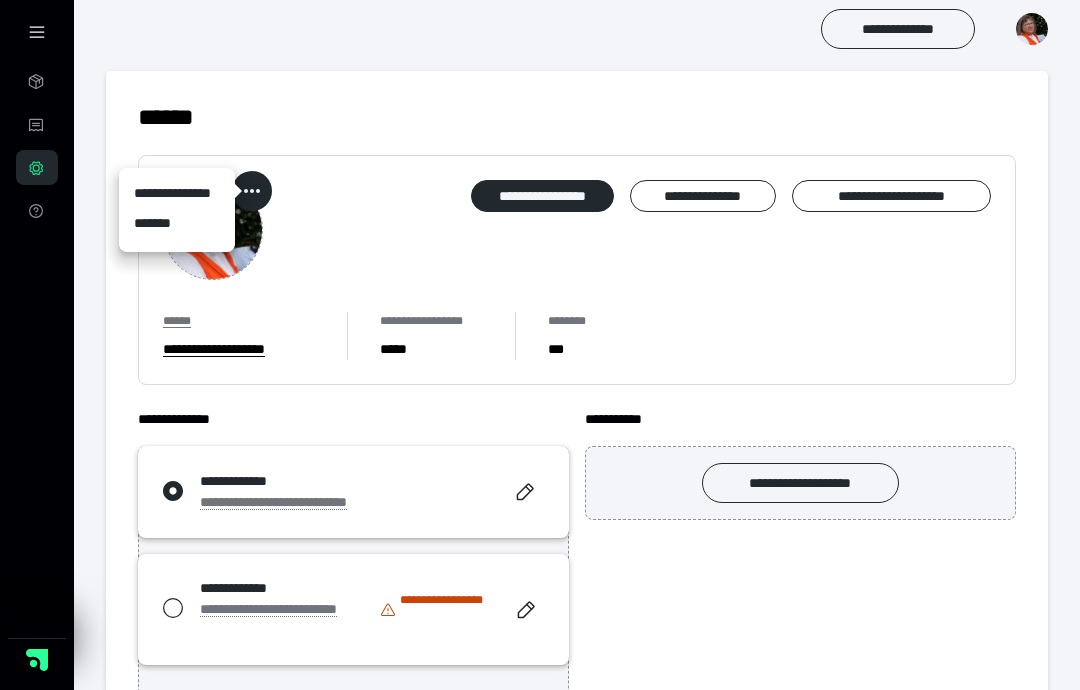 click on "*******" at bounding box center (177, 225) 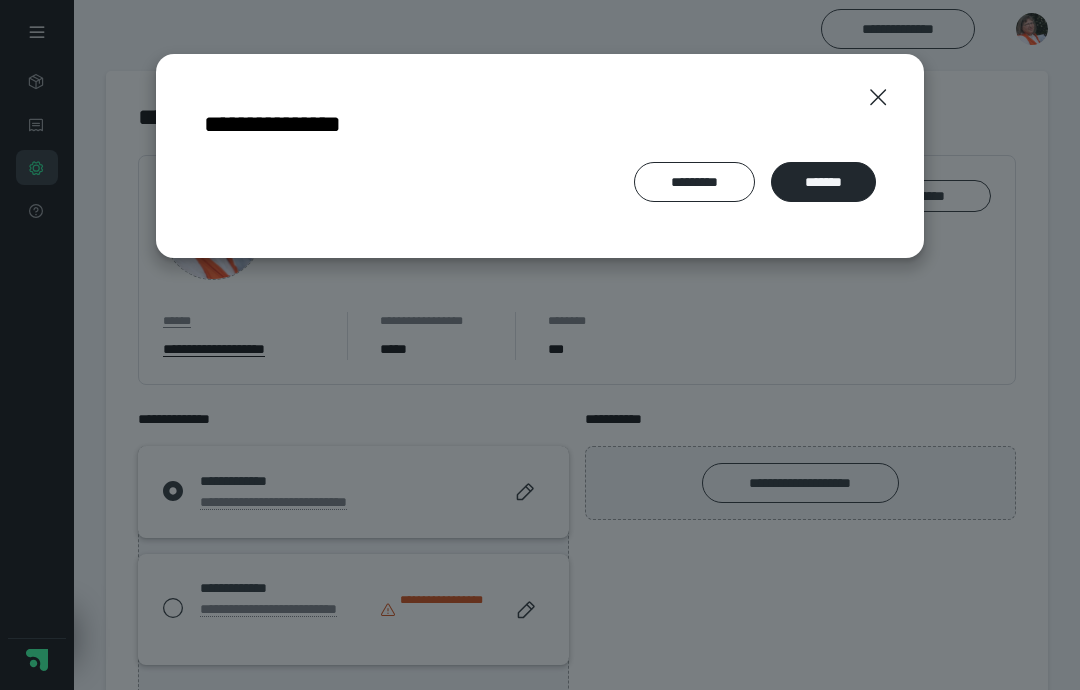 click on "*******" at bounding box center (823, 182) 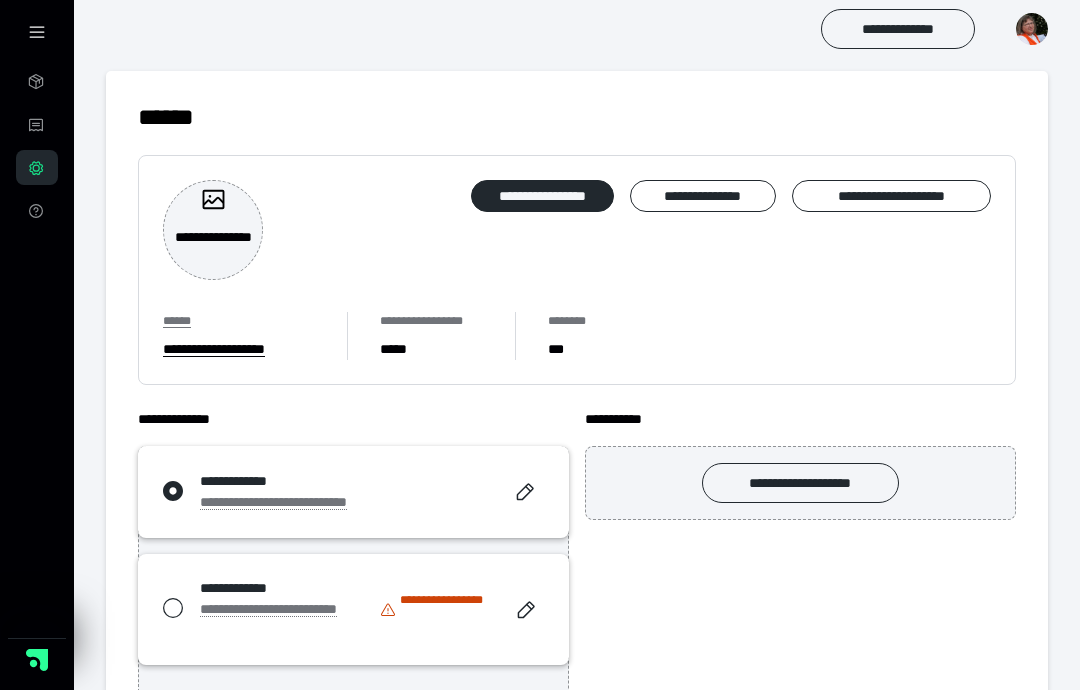 click 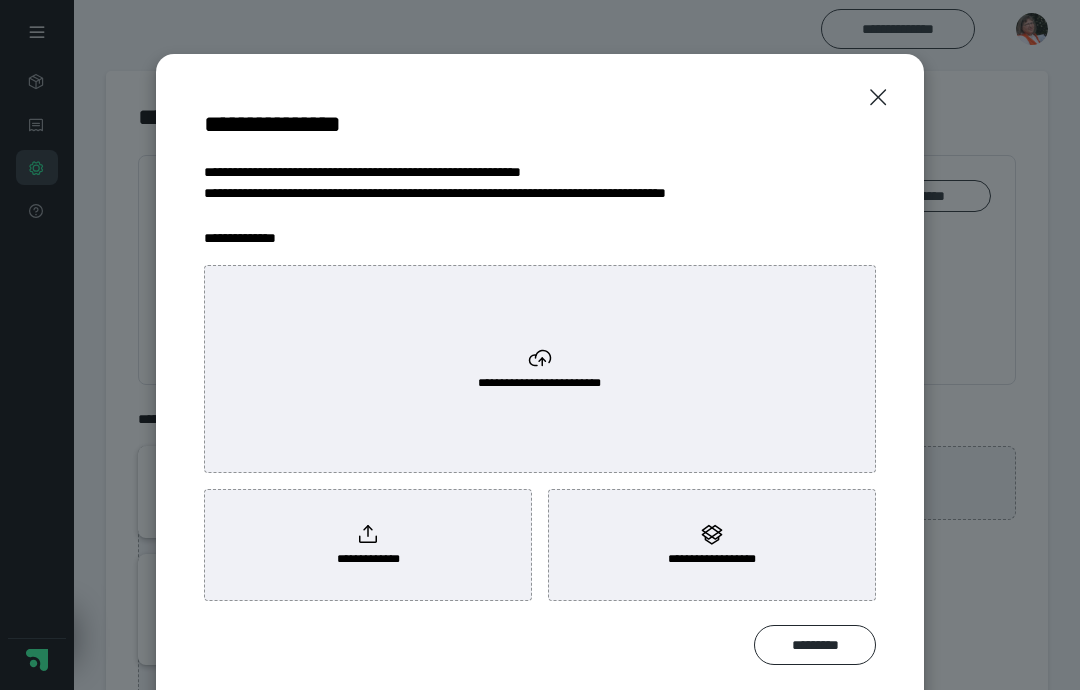 click 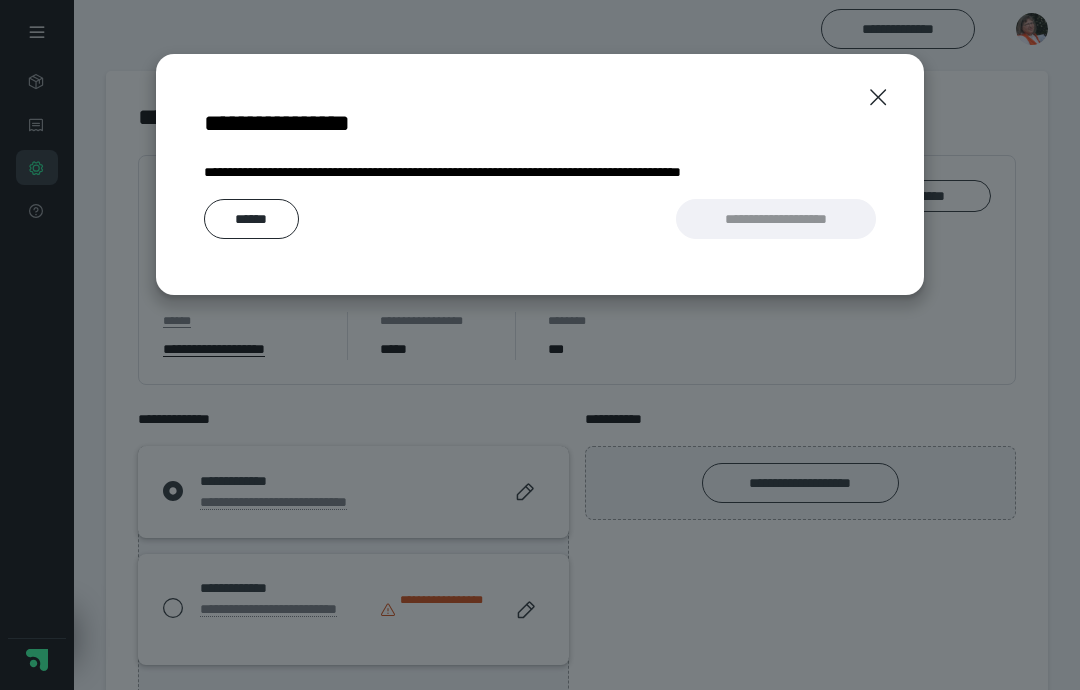 click on "******" at bounding box center (251, 219) 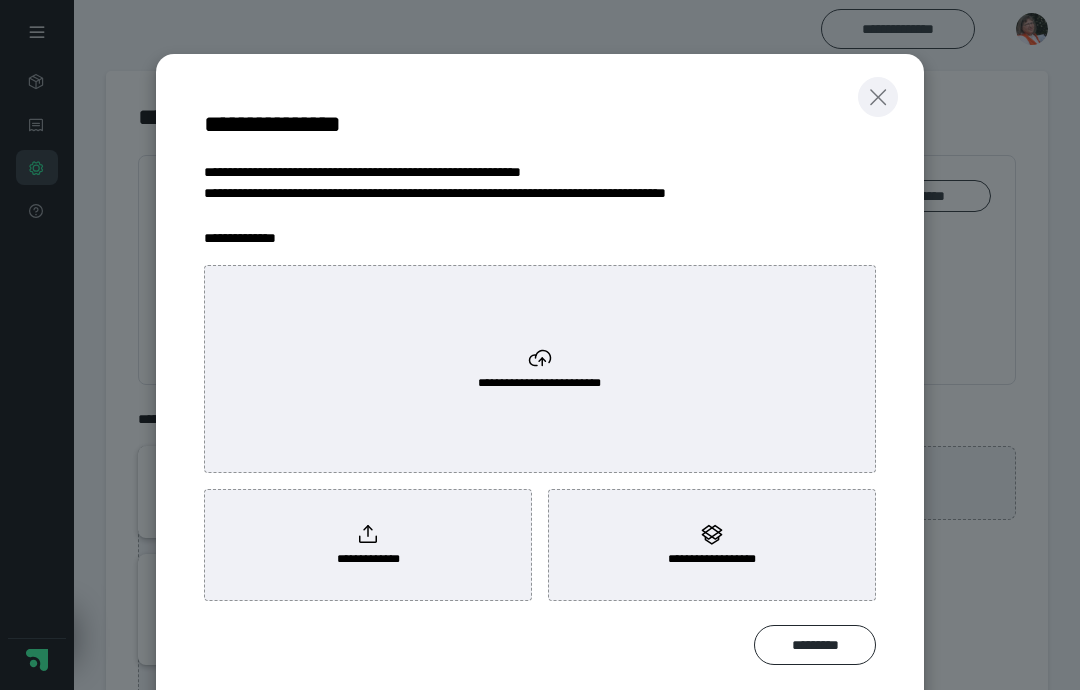 click at bounding box center (878, 97) 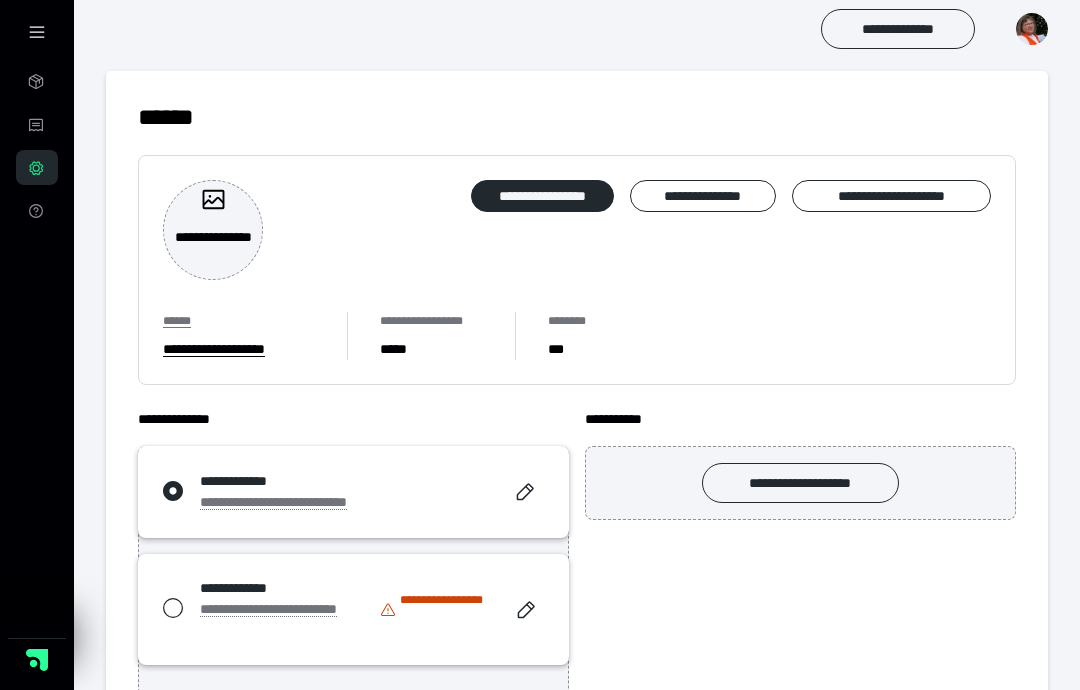 click at bounding box center (213, 201) 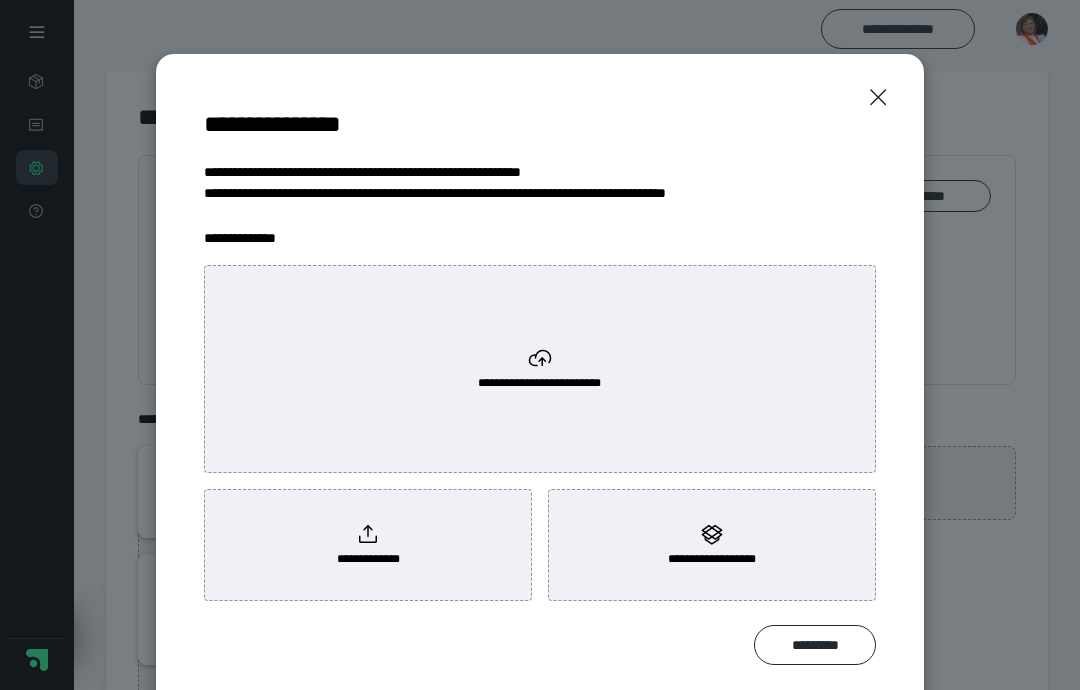 click 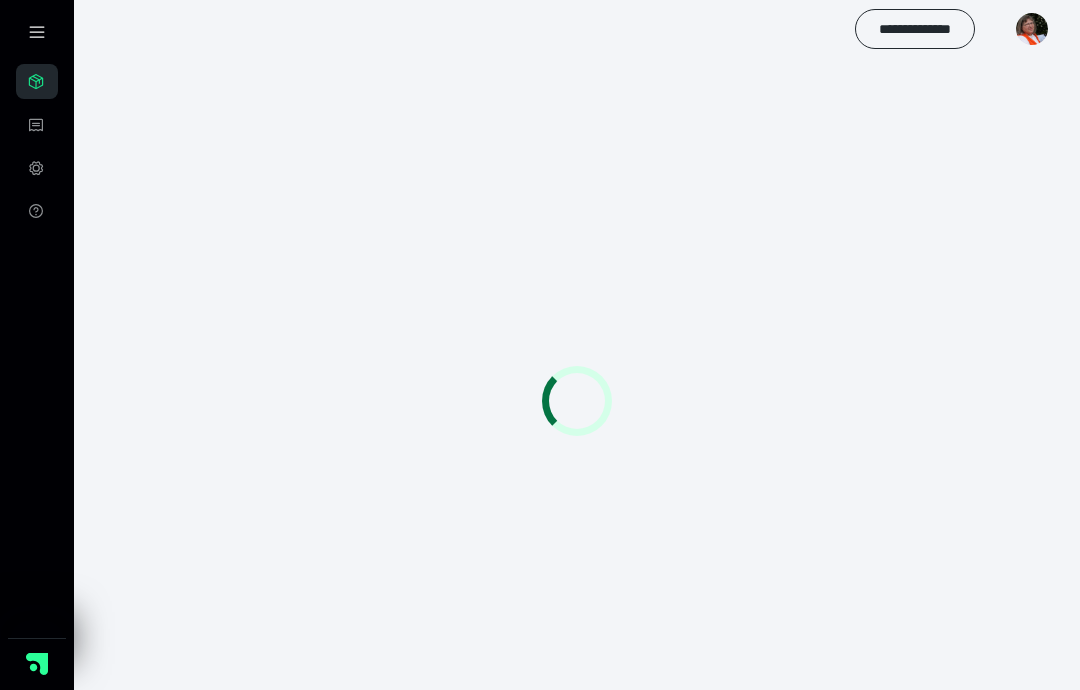 scroll, scrollTop: 0, scrollLeft: 0, axis: both 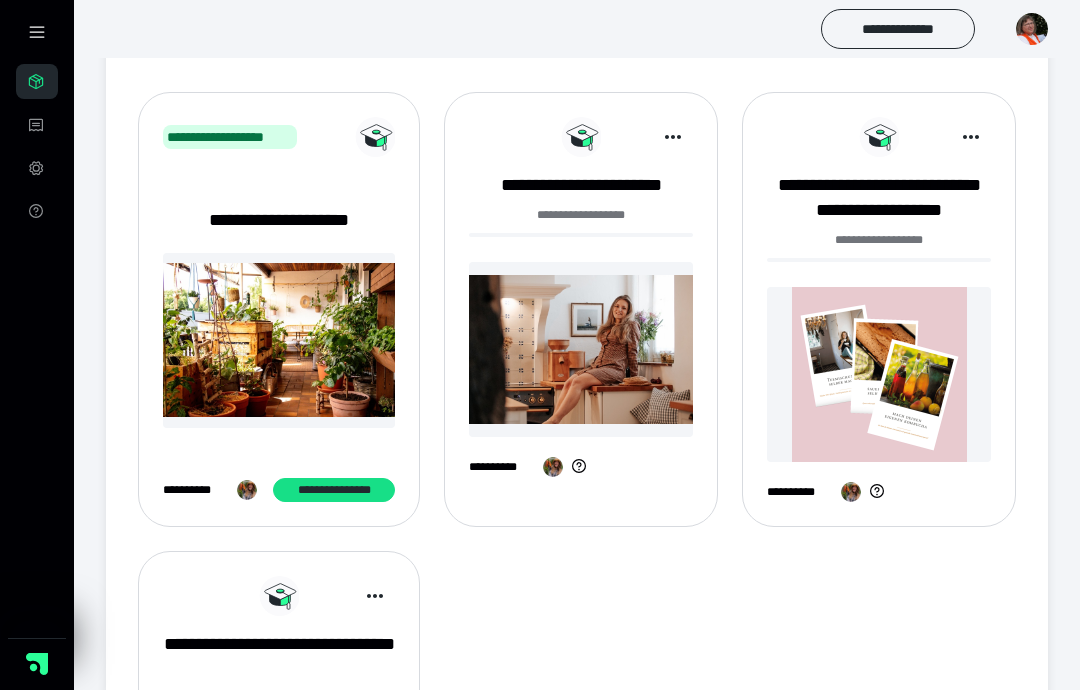 click at bounding box center [581, 349] 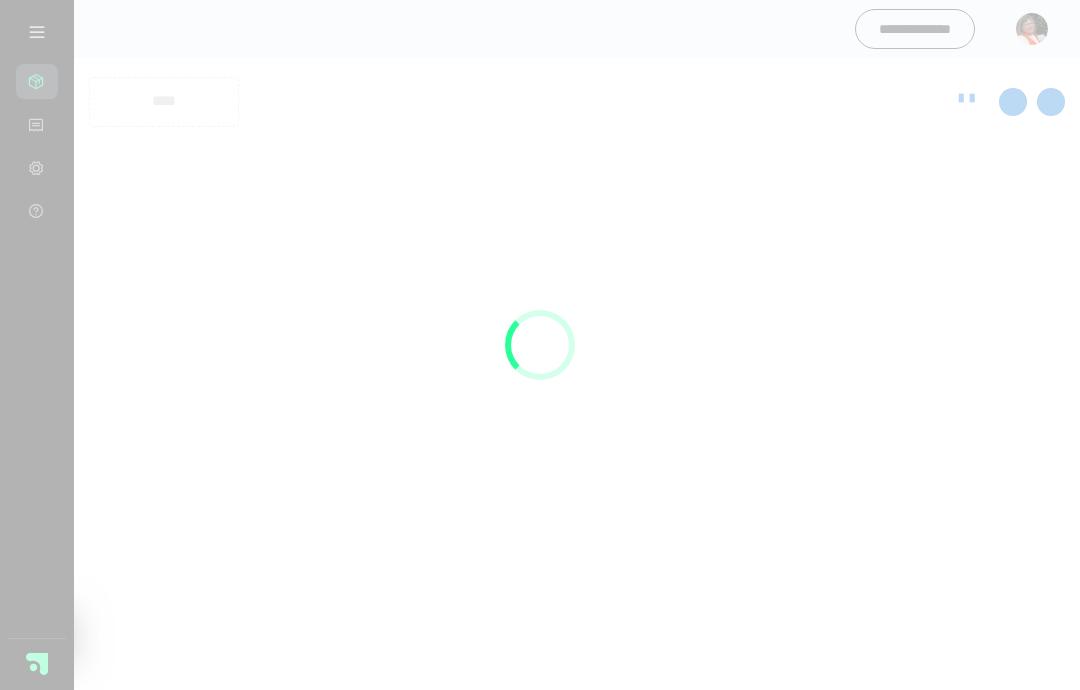 scroll, scrollTop: 0, scrollLeft: 0, axis: both 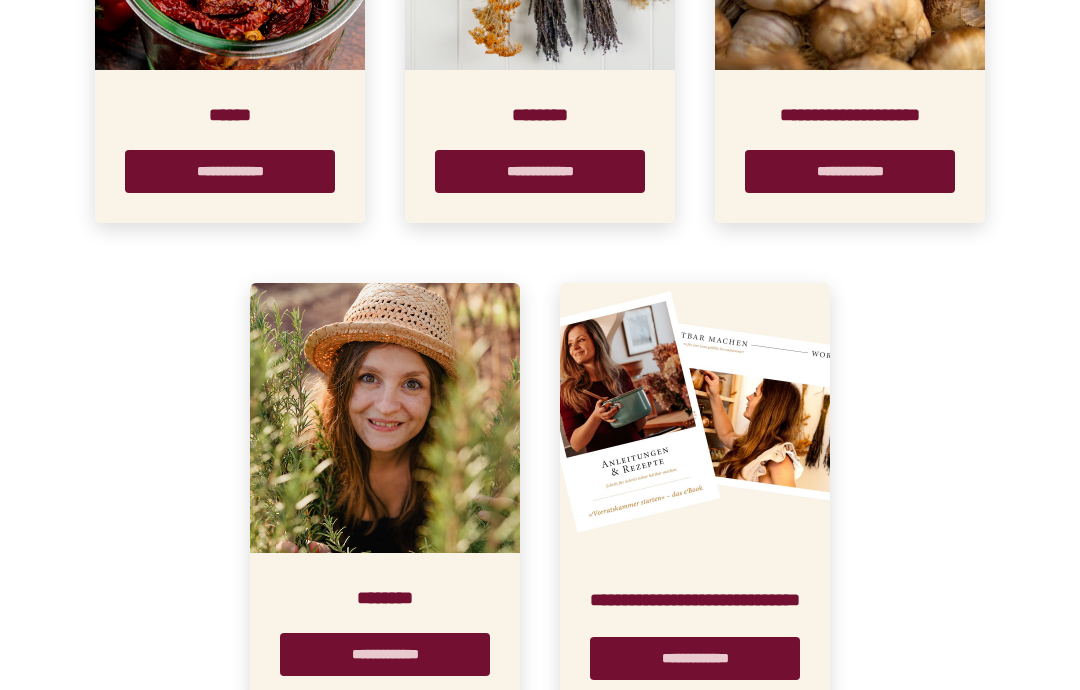 click on "**********" at bounding box center (695, 658) 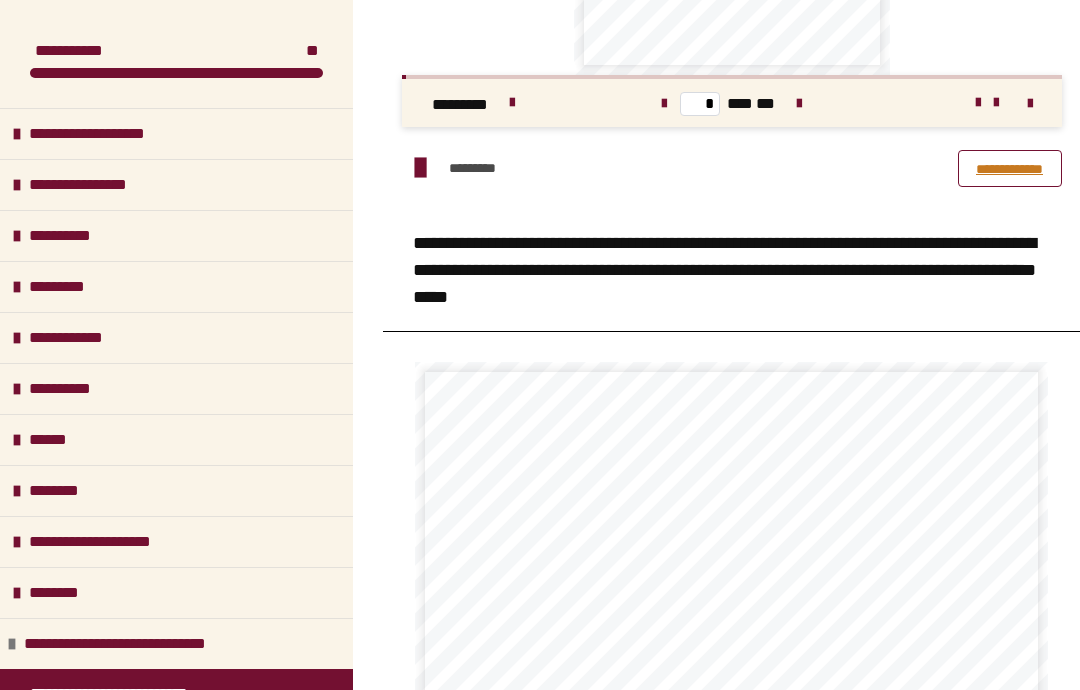 scroll, scrollTop: 949, scrollLeft: 0, axis: vertical 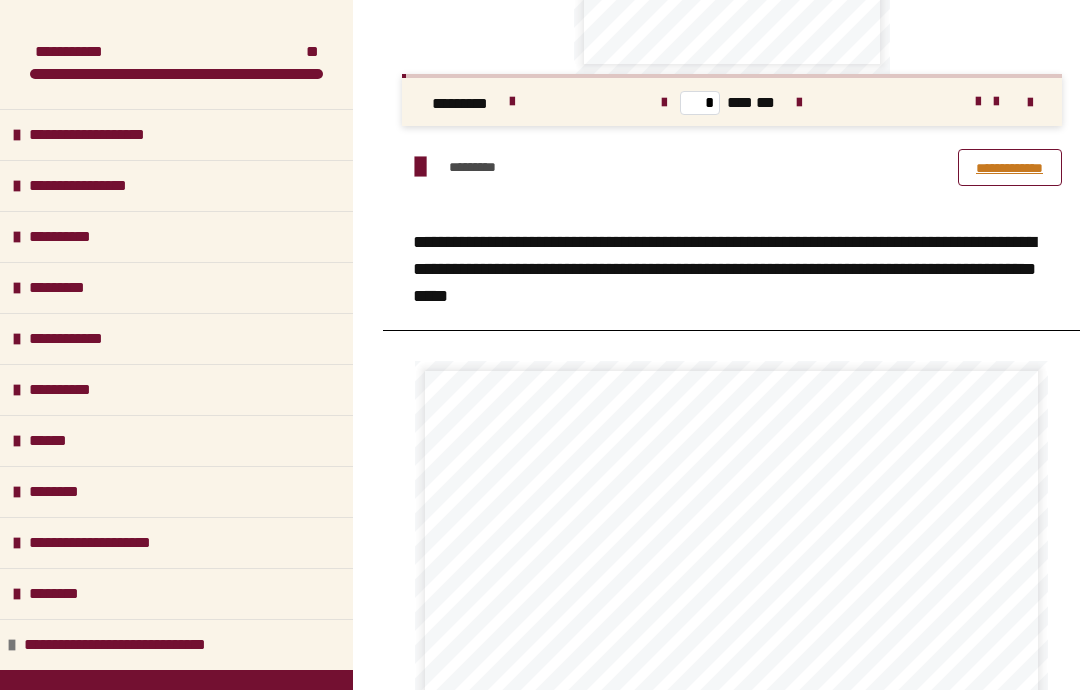 click at bounding box center [512, 102] 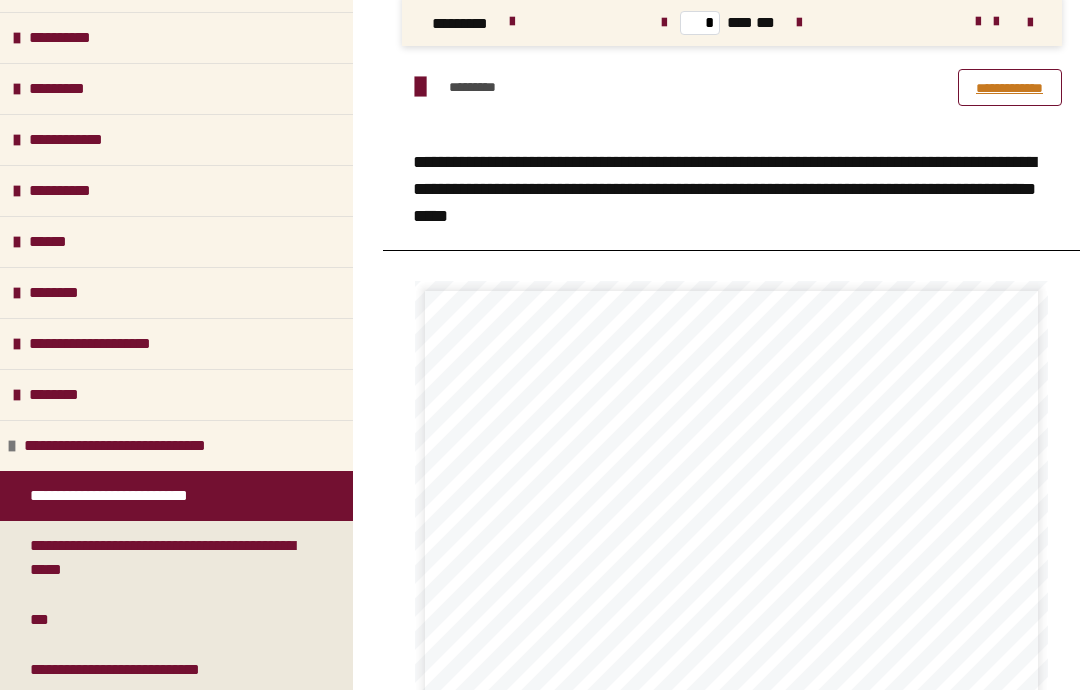 scroll, scrollTop: 199, scrollLeft: 0, axis: vertical 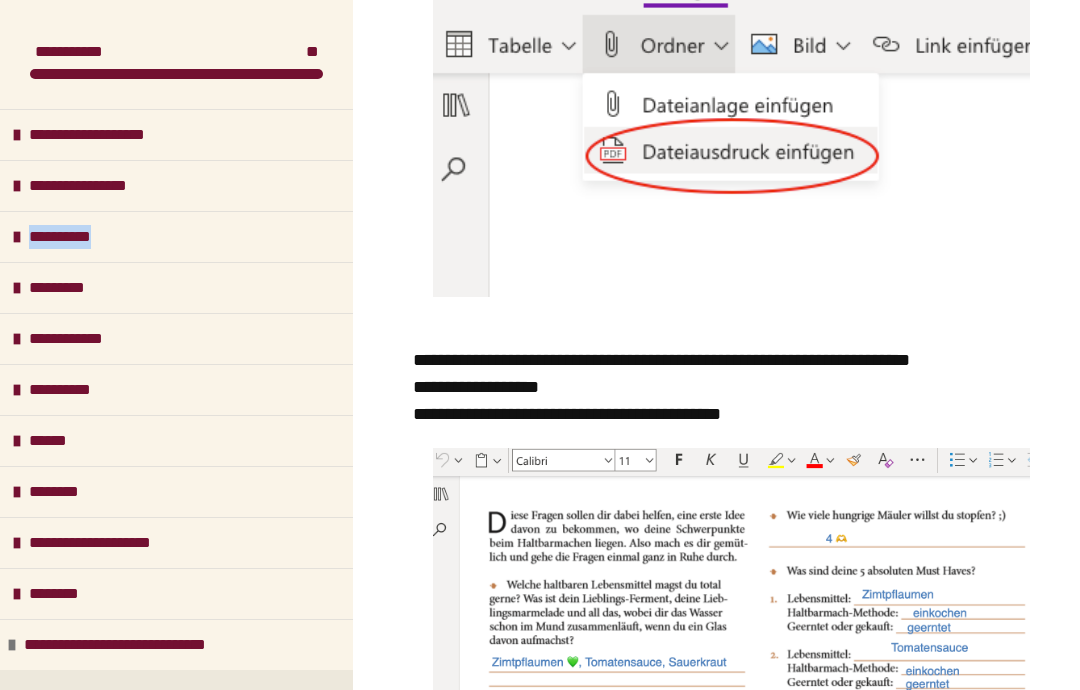 click on "**********" at bounding box center (143, 645) 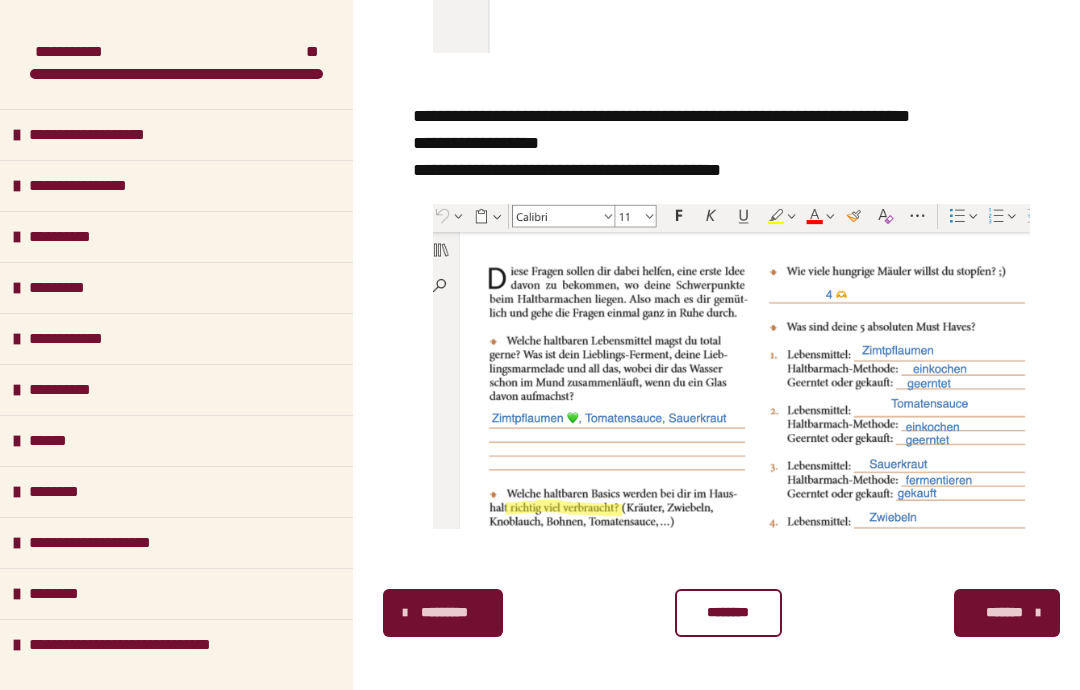 scroll, scrollTop: 1327, scrollLeft: 0, axis: vertical 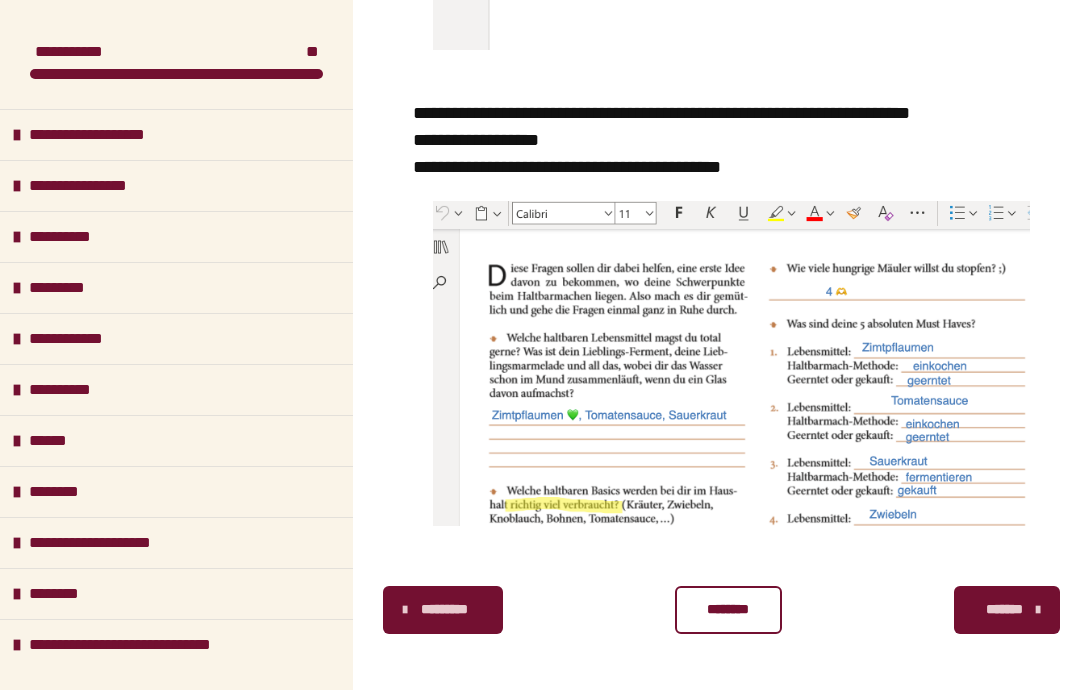 click at bounding box center (17, 645) 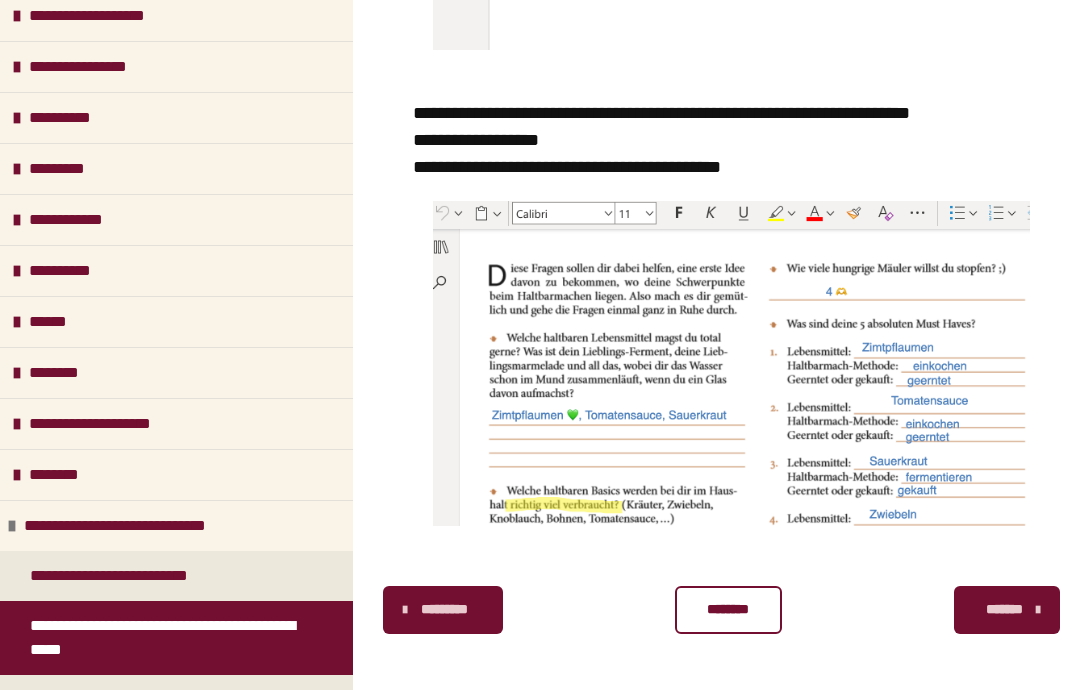 scroll, scrollTop: 119, scrollLeft: 0, axis: vertical 